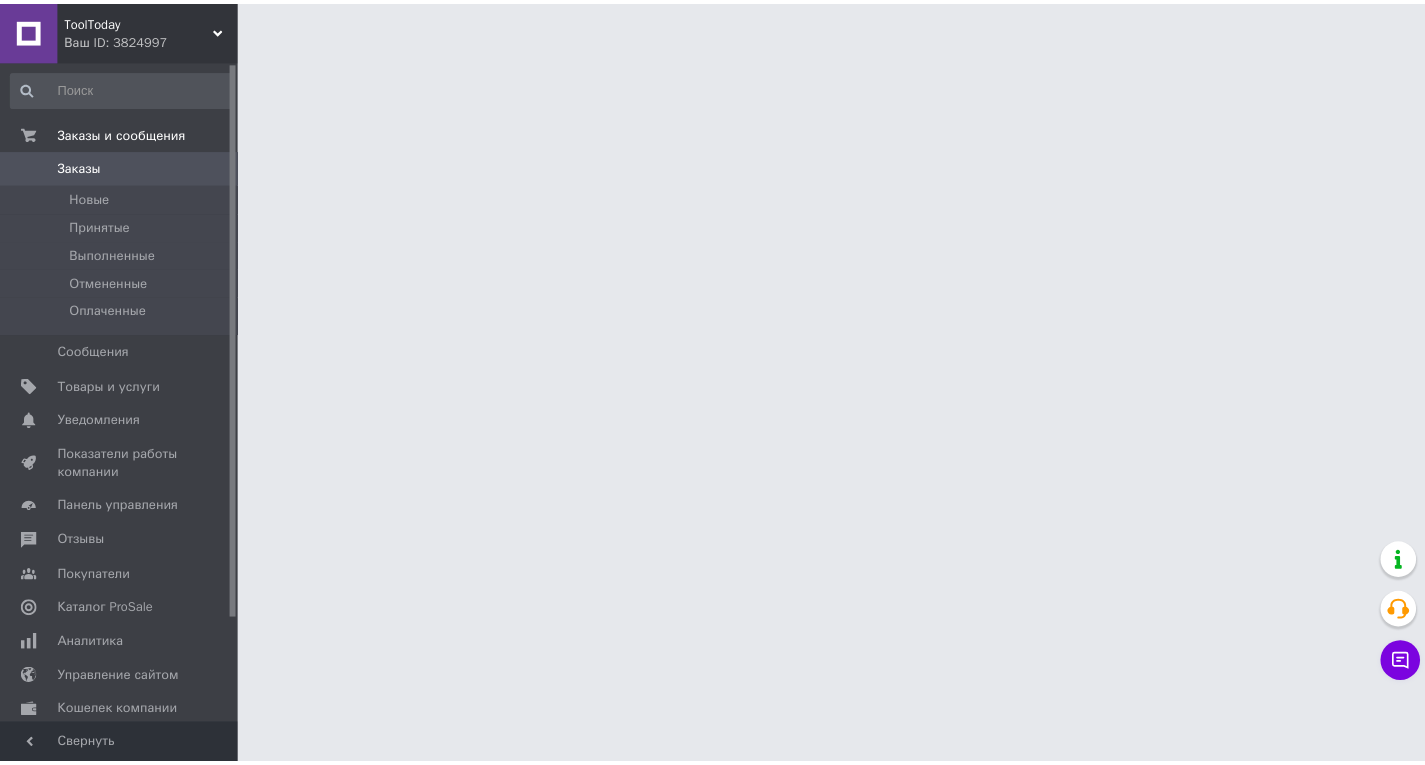 scroll, scrollTop: 0, scrollLeft: 0, axis: both 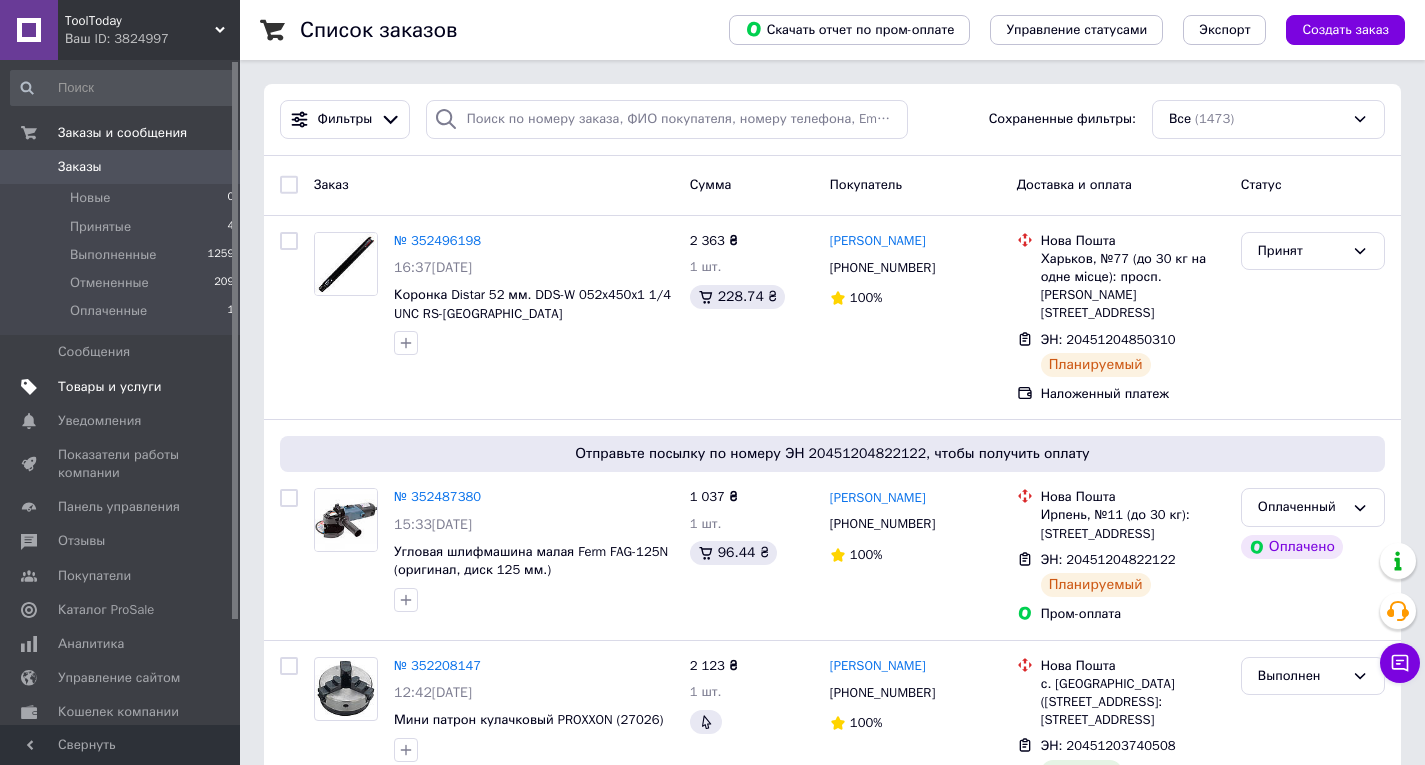 click on "Товары и услуги" at bounding box center [110, 387] 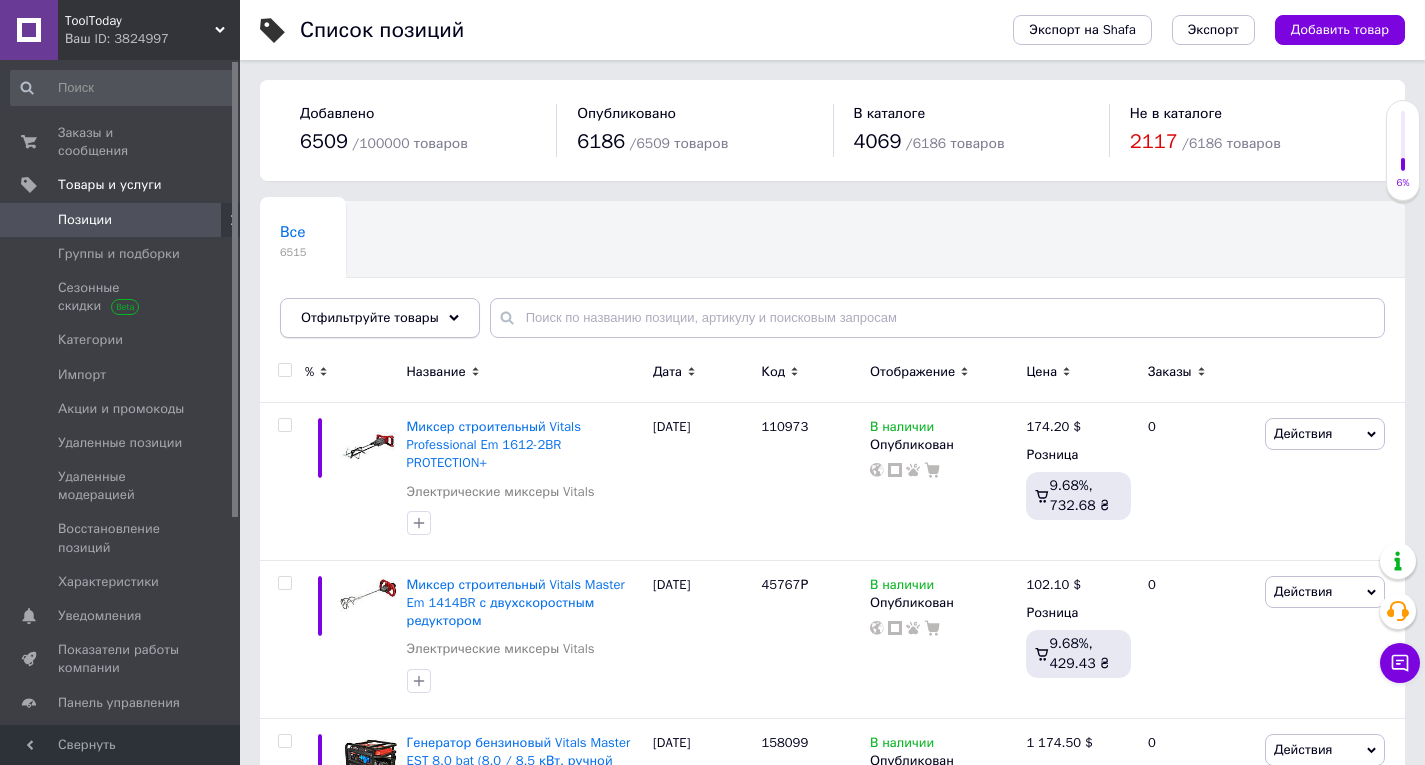 click on "Отфильтруйте товары" at bounding box center [380, 318] 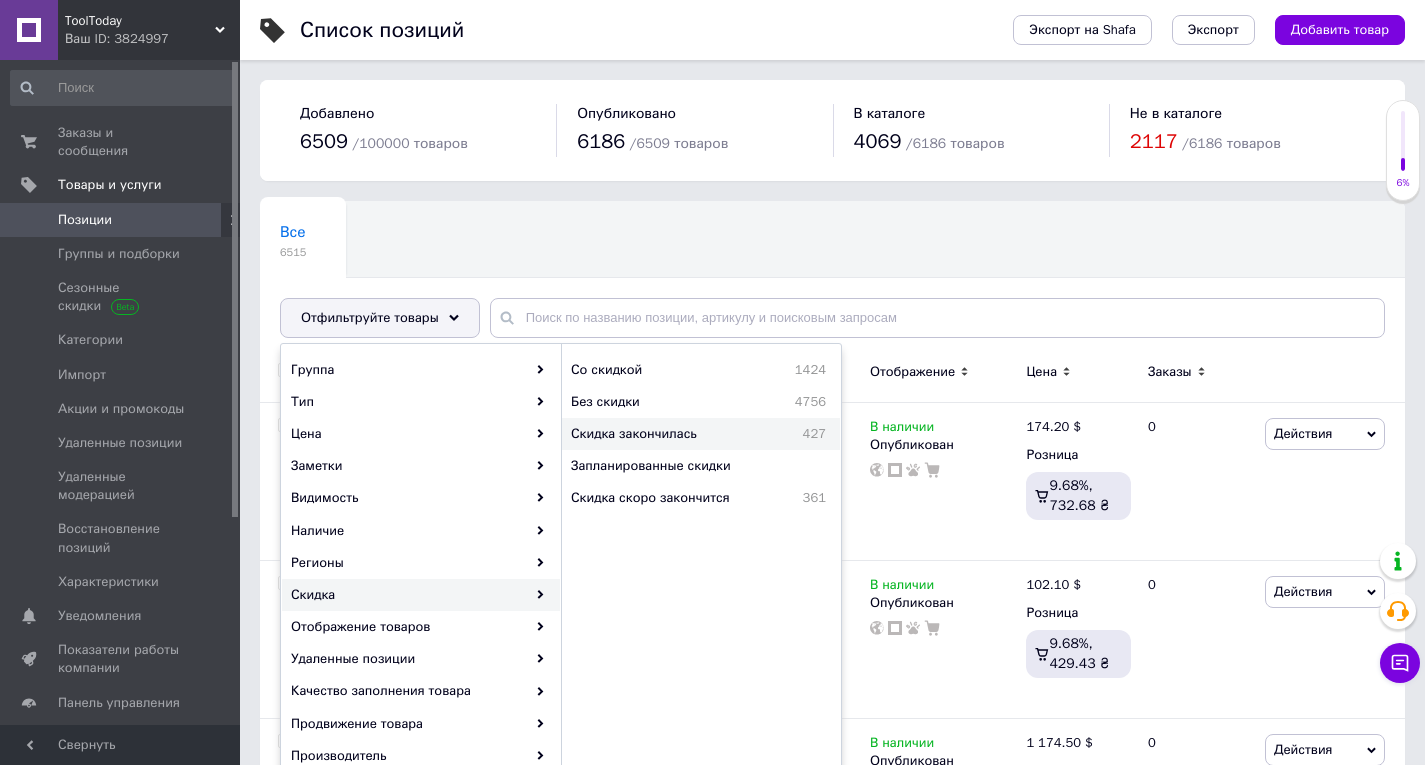 click on "Скидка закончилась" at bounding box center [672, 434] 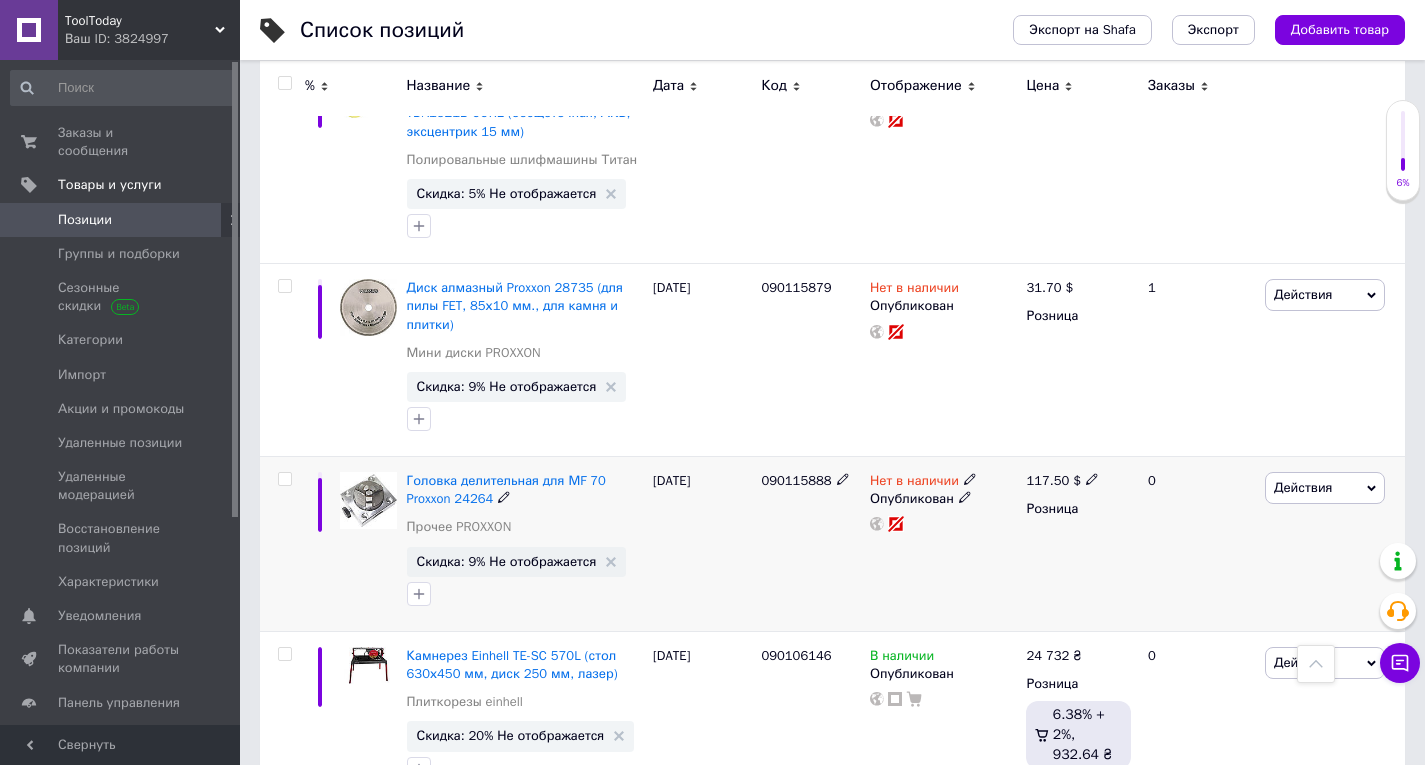 scroll, scrollTop: 14100, scrollLeft: 0, axis: vertical 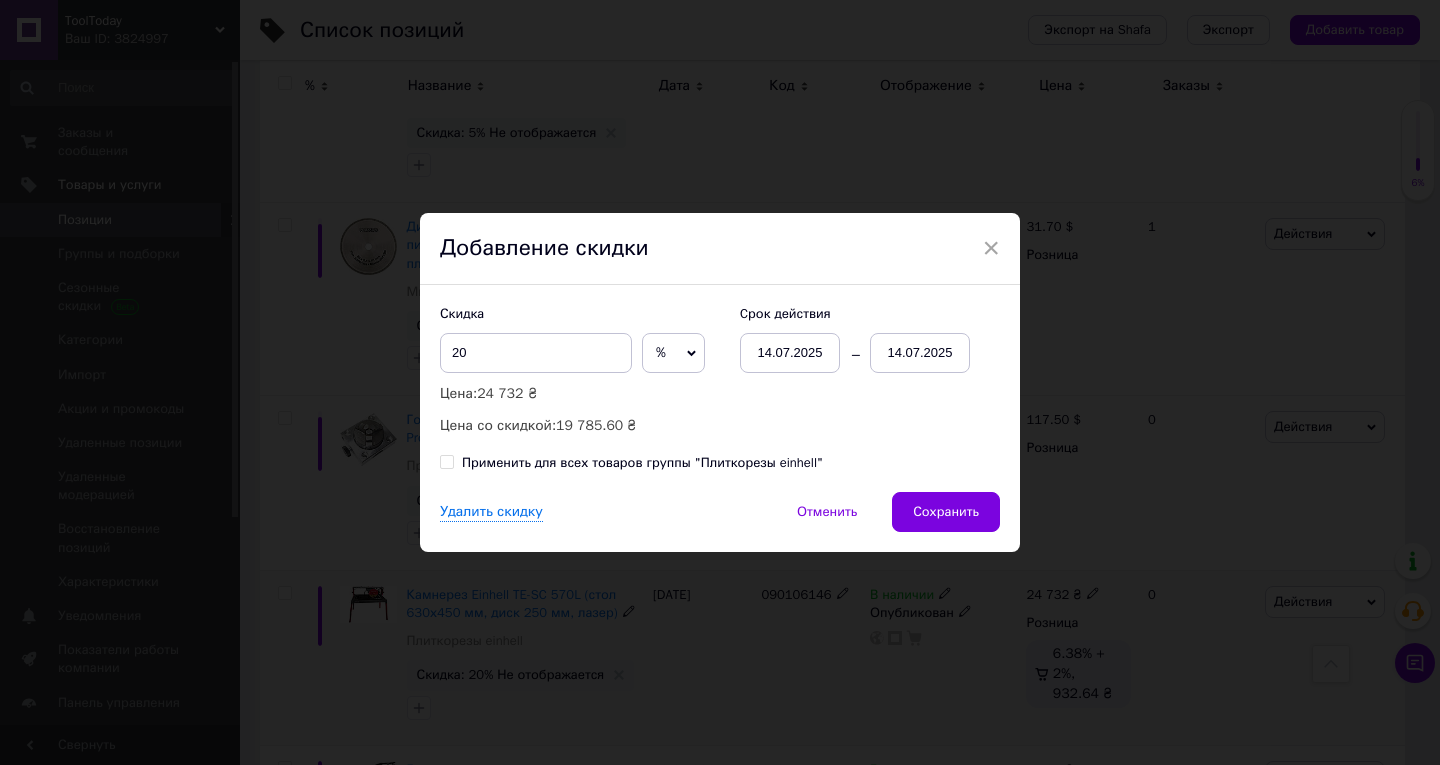 click on "14.07.2025" at bounding box center [920, 353] 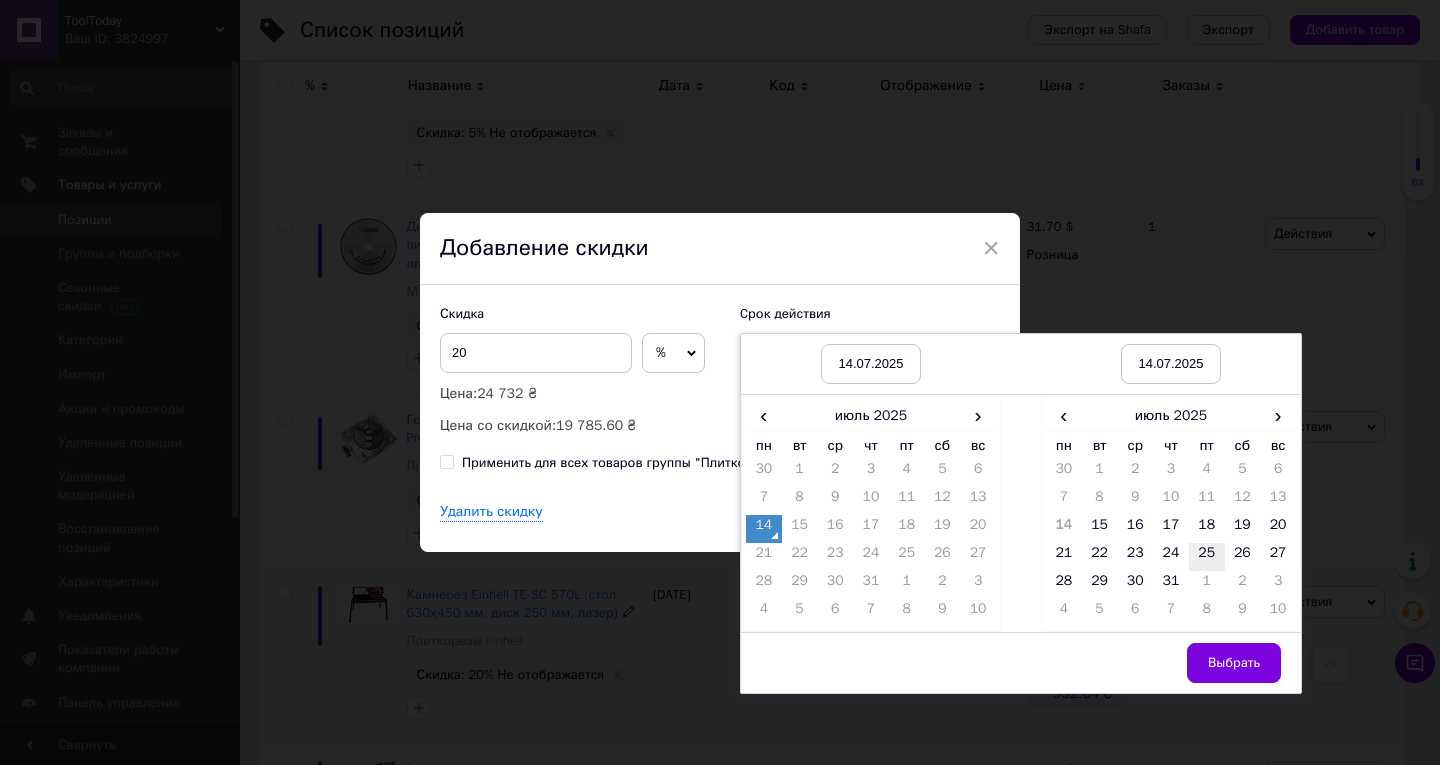 click on "25" at bounding box center (1207, 557) 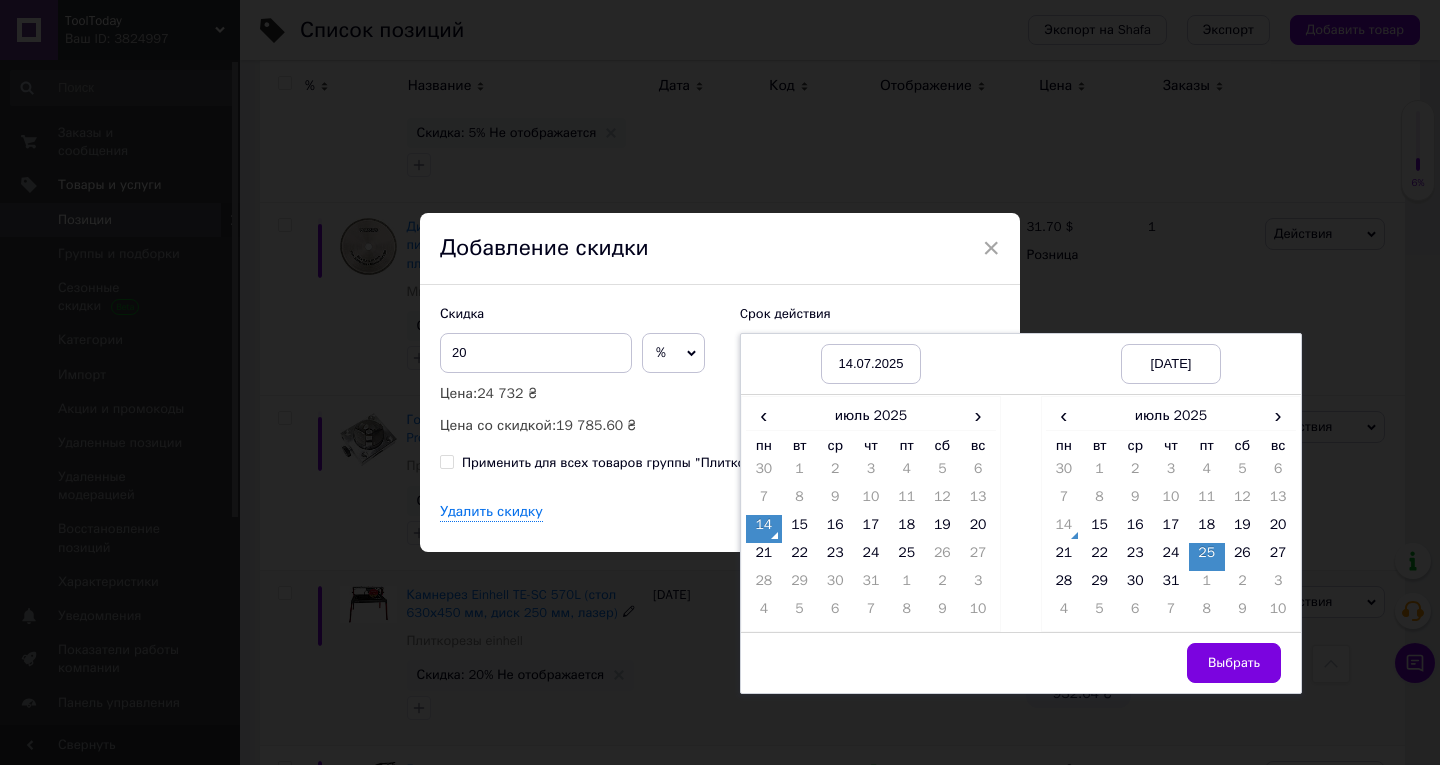 drag, startPoint x: 1226, startPoint y: 658, endPoint x: 1178, endPoint y: 629, distance: 56.0803 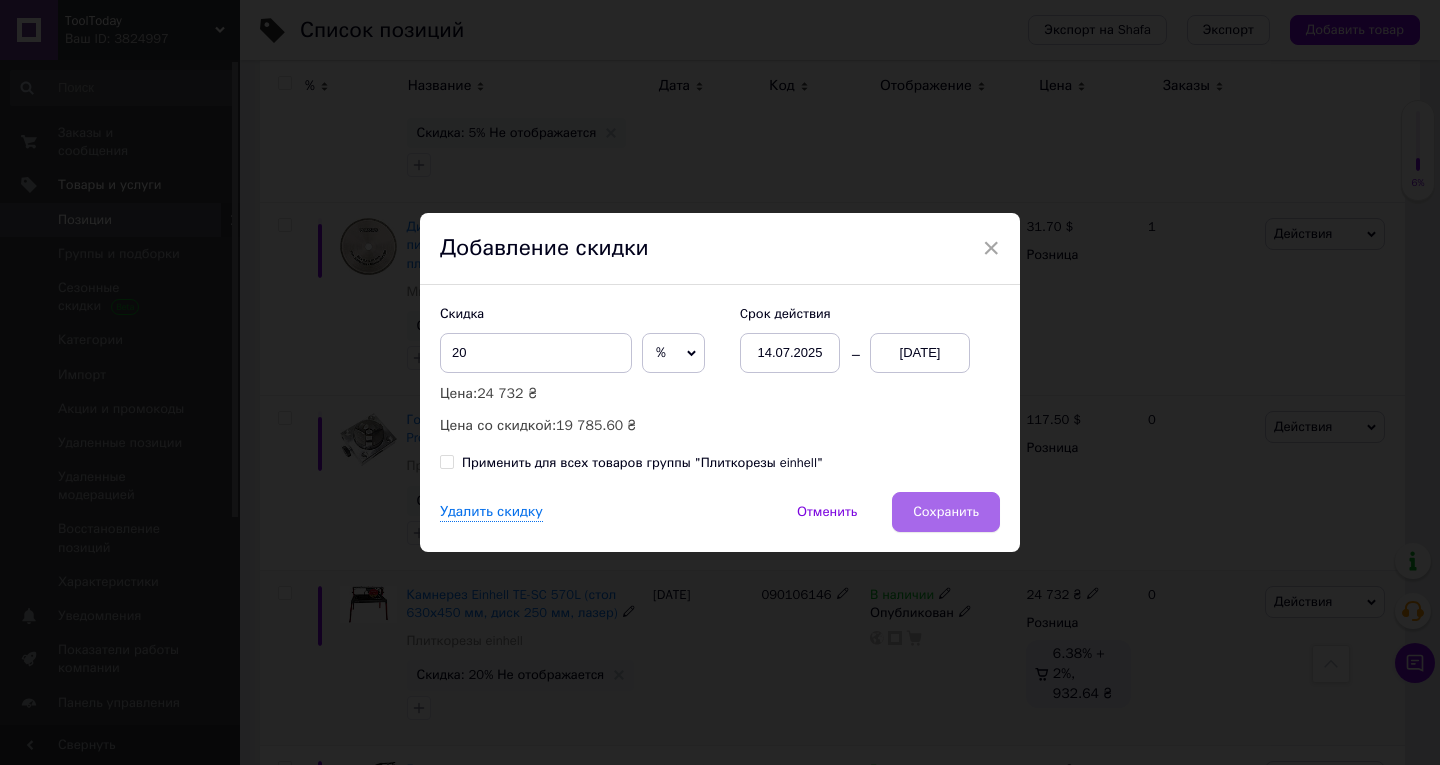 click on "Сохранить" at bounding box center (946, 512) 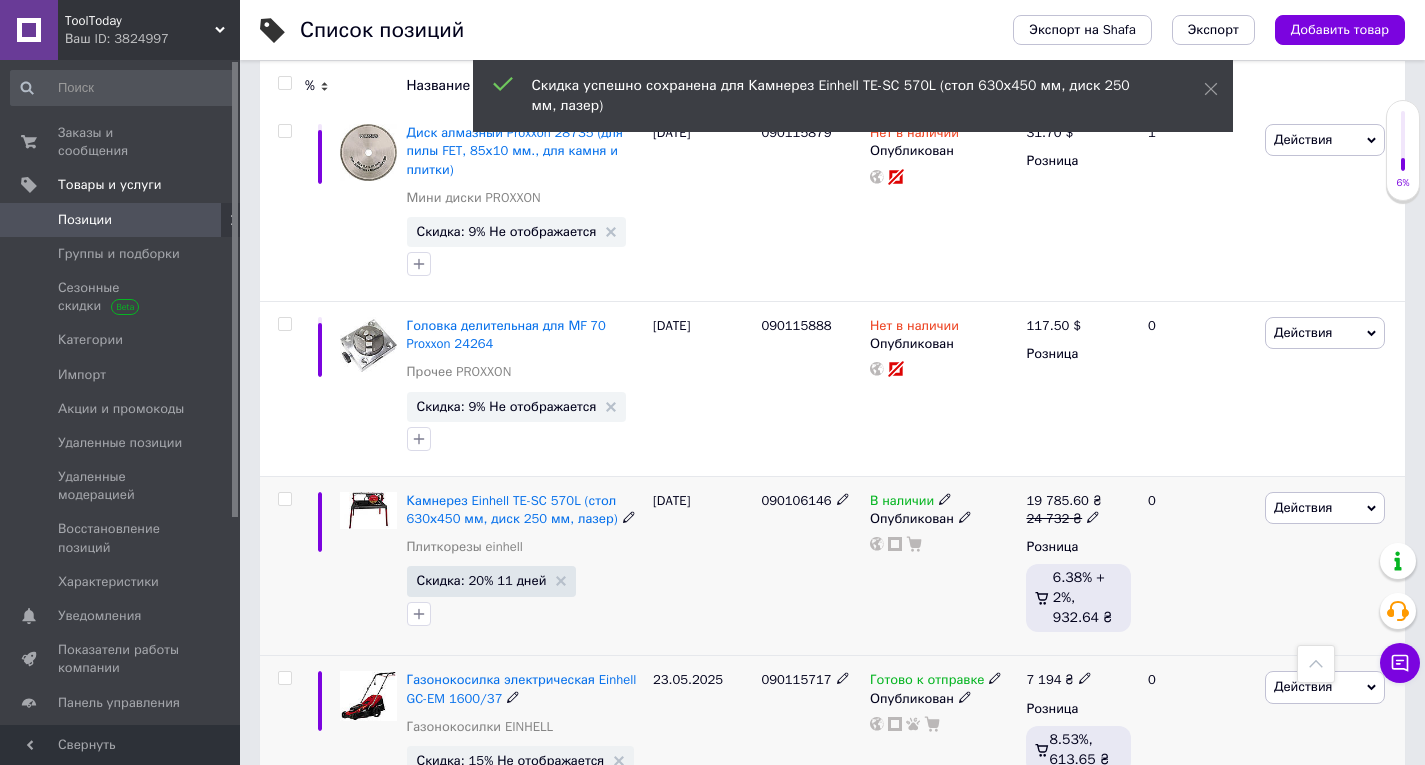 scroll, scrollTop: 14400, scrollLeft: 0, axis: vertical 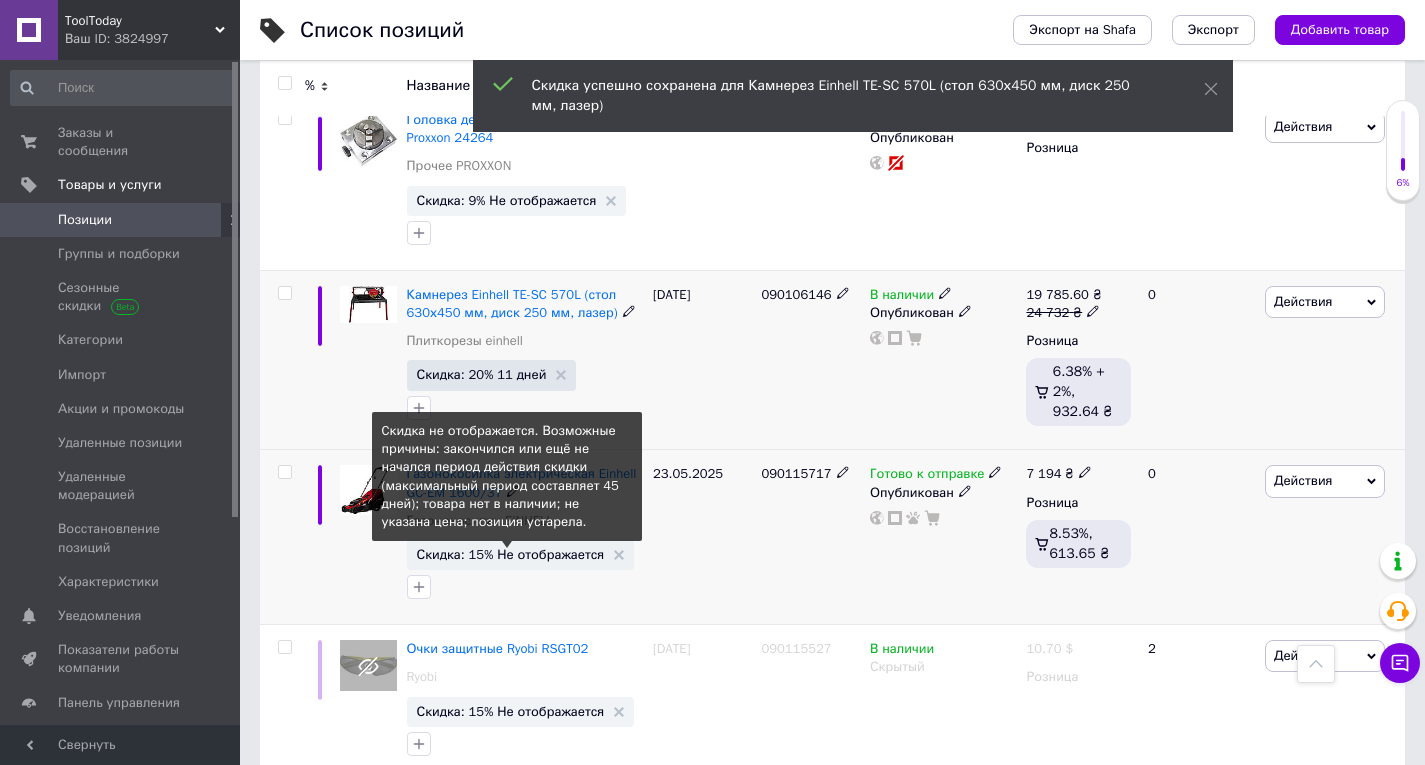 click on "Скидка: 15% Не отображается" at bounding box center (511, 554) 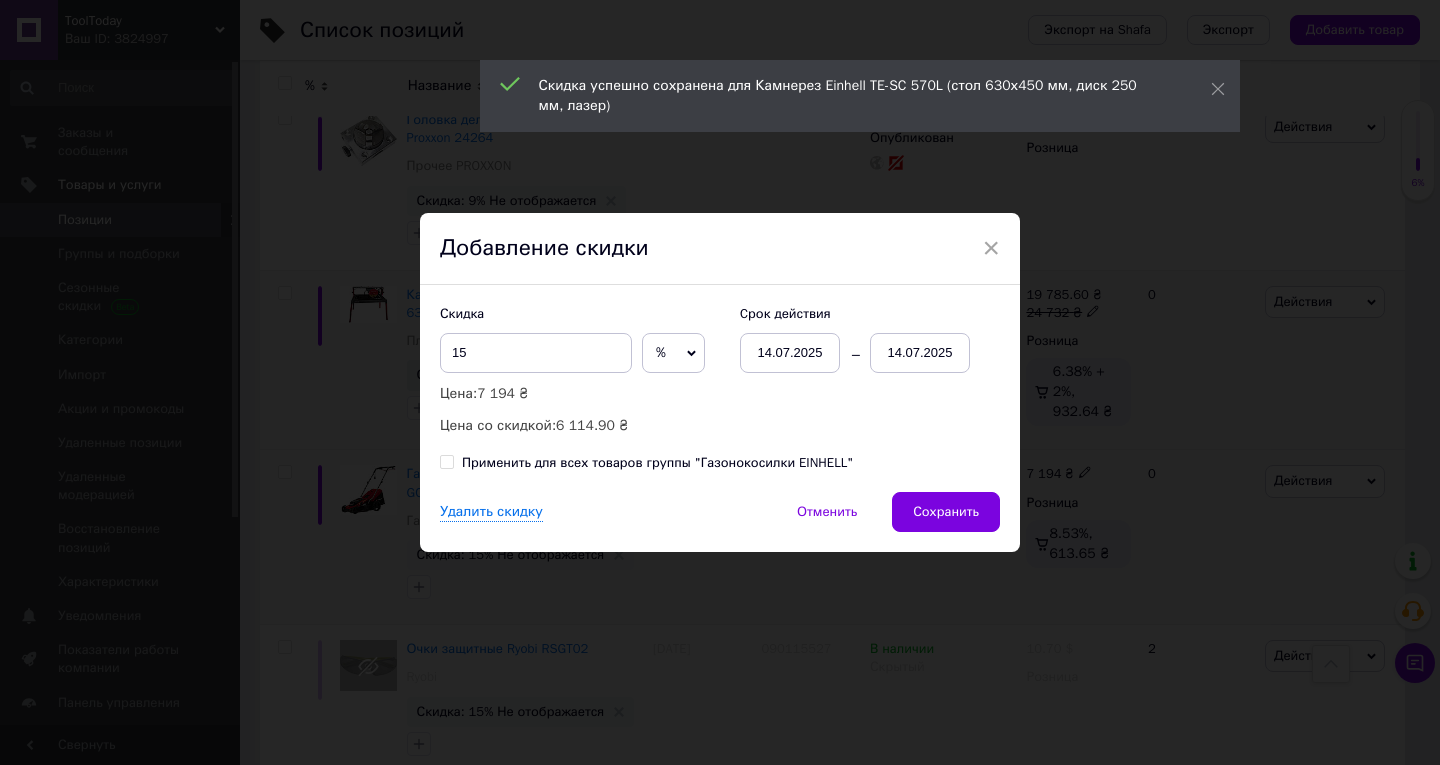 click on "14.07.2025" at bounding box center (920, 353) 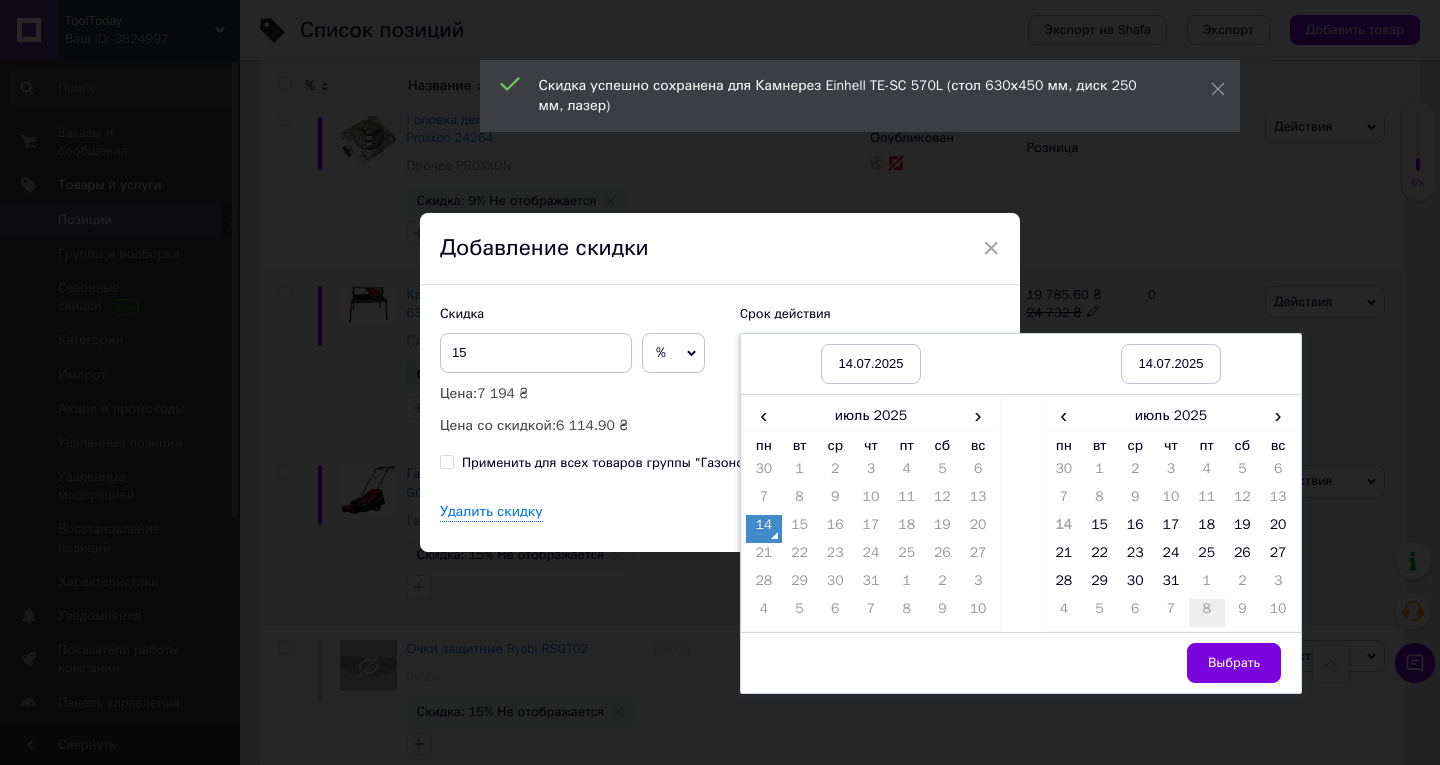 drag, startPoint x: 1149, startPoint y: 551, endPoint x: 1207, endPoint y: 600, distance: 75.9276 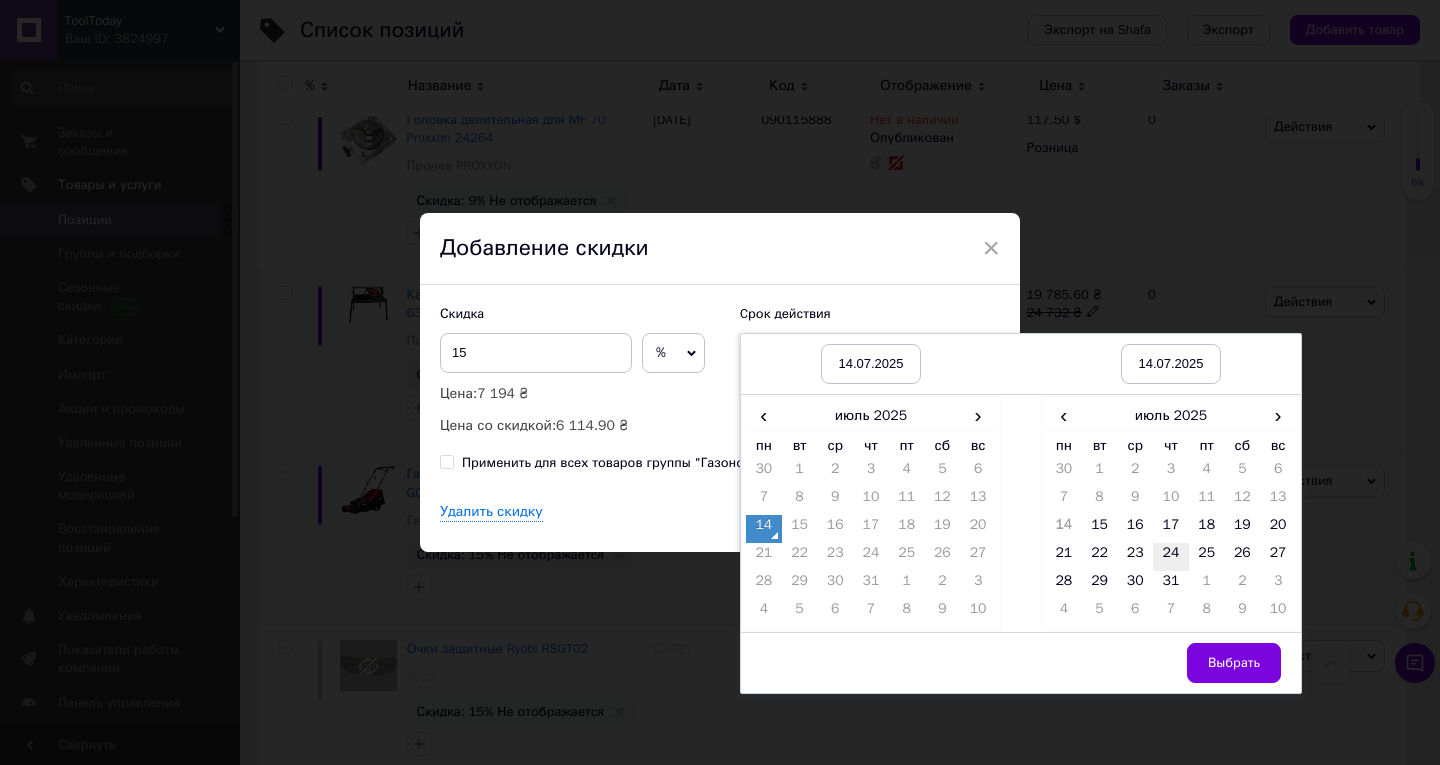 click on "24" at bounding box center (1171, 557) 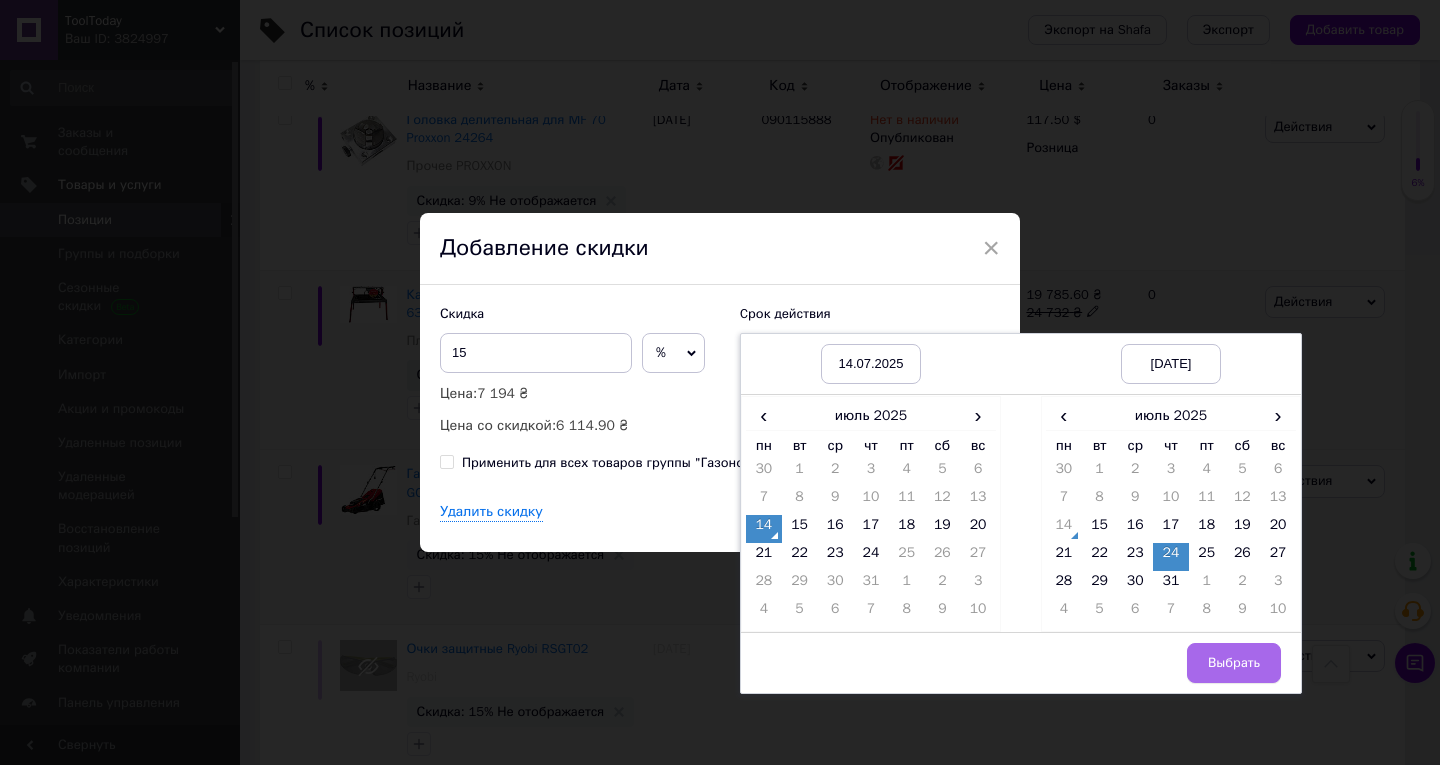 click on "Выбрать" at bounding box center [1234, 663] 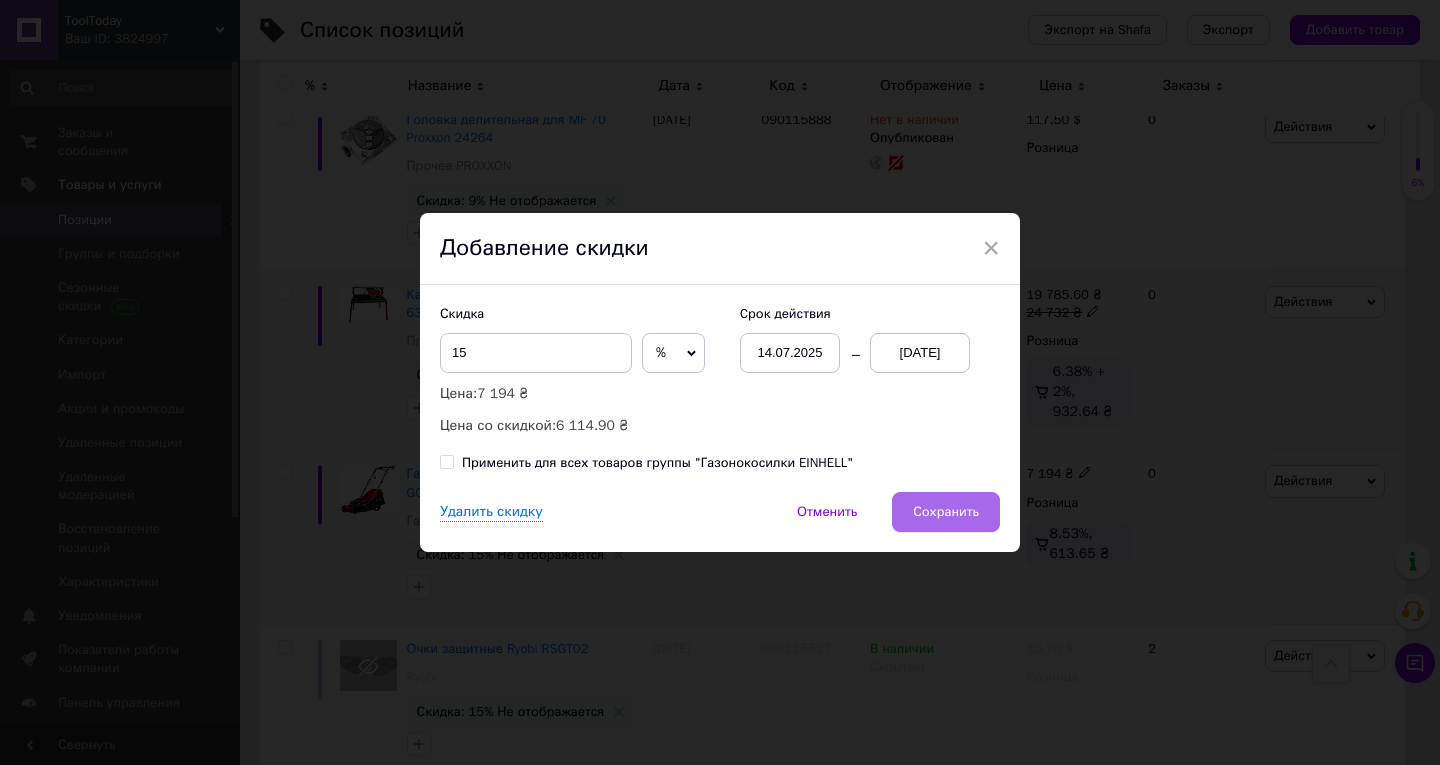 click on "Сохранить" at bounding box center [946, 512] 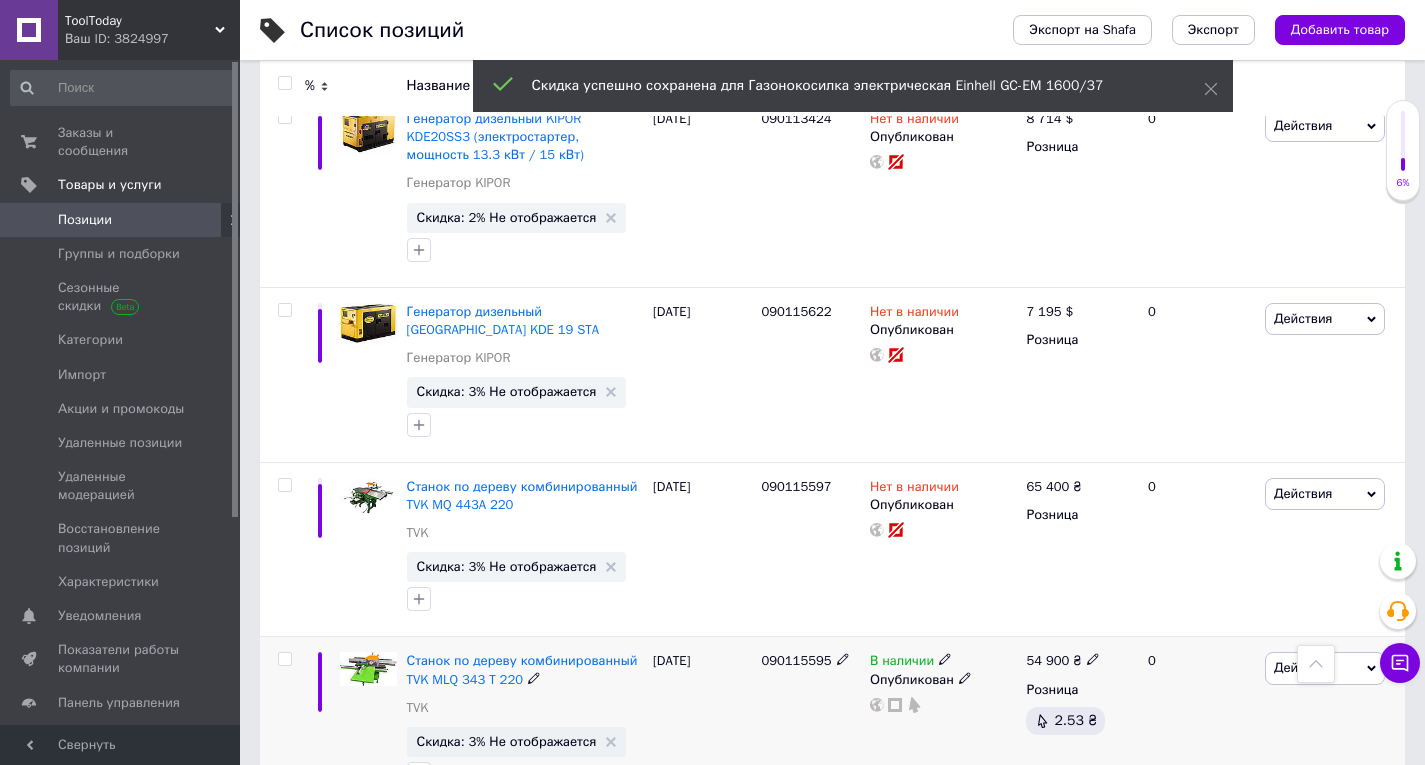 scroll, scrollTop: 16700, scrollLeft: 0, axis: vertical 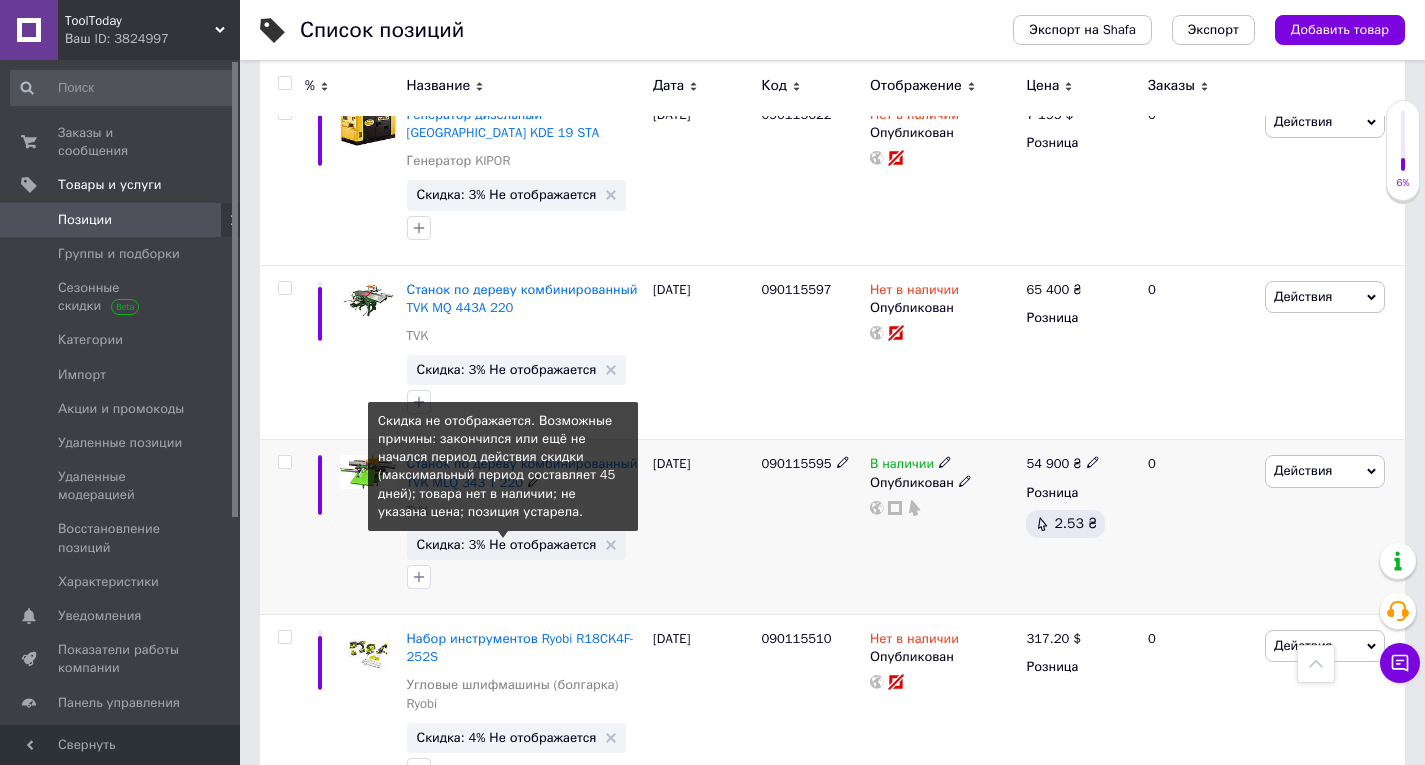 click on "Скидка: 3% Не отображается" at bounding box center [507, 544] 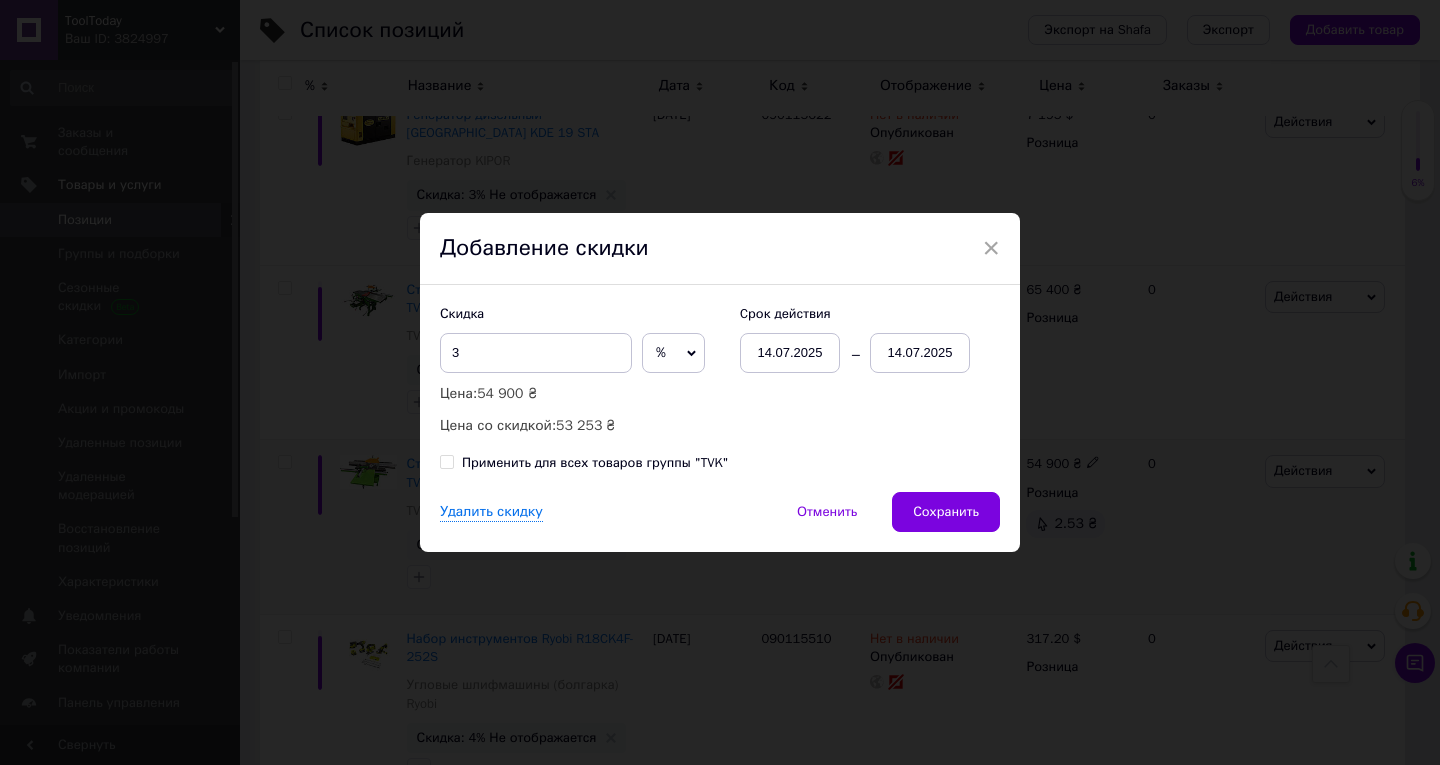 click on "14.07.2025" at bounding box center (920, 353) 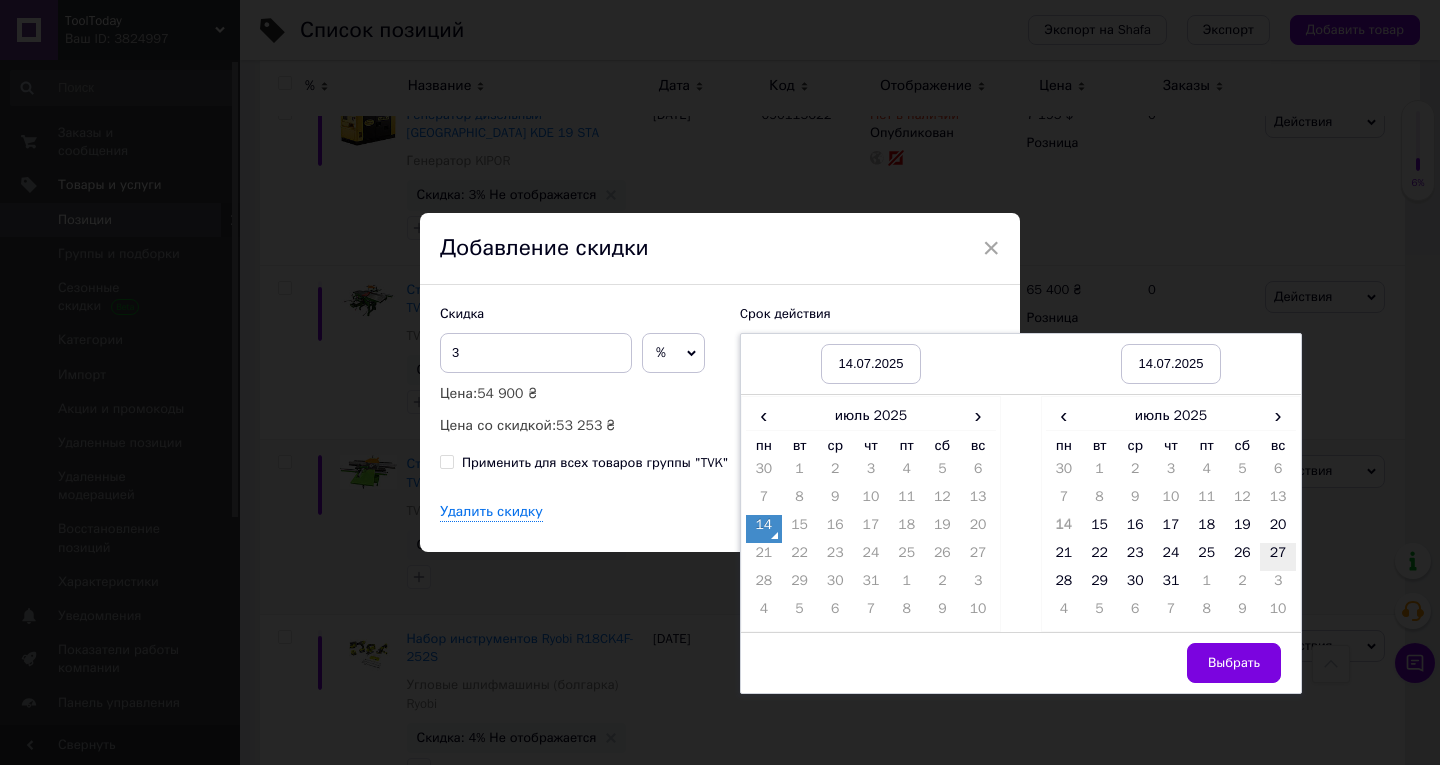 click on "27" at bounding box center (1278, 557) 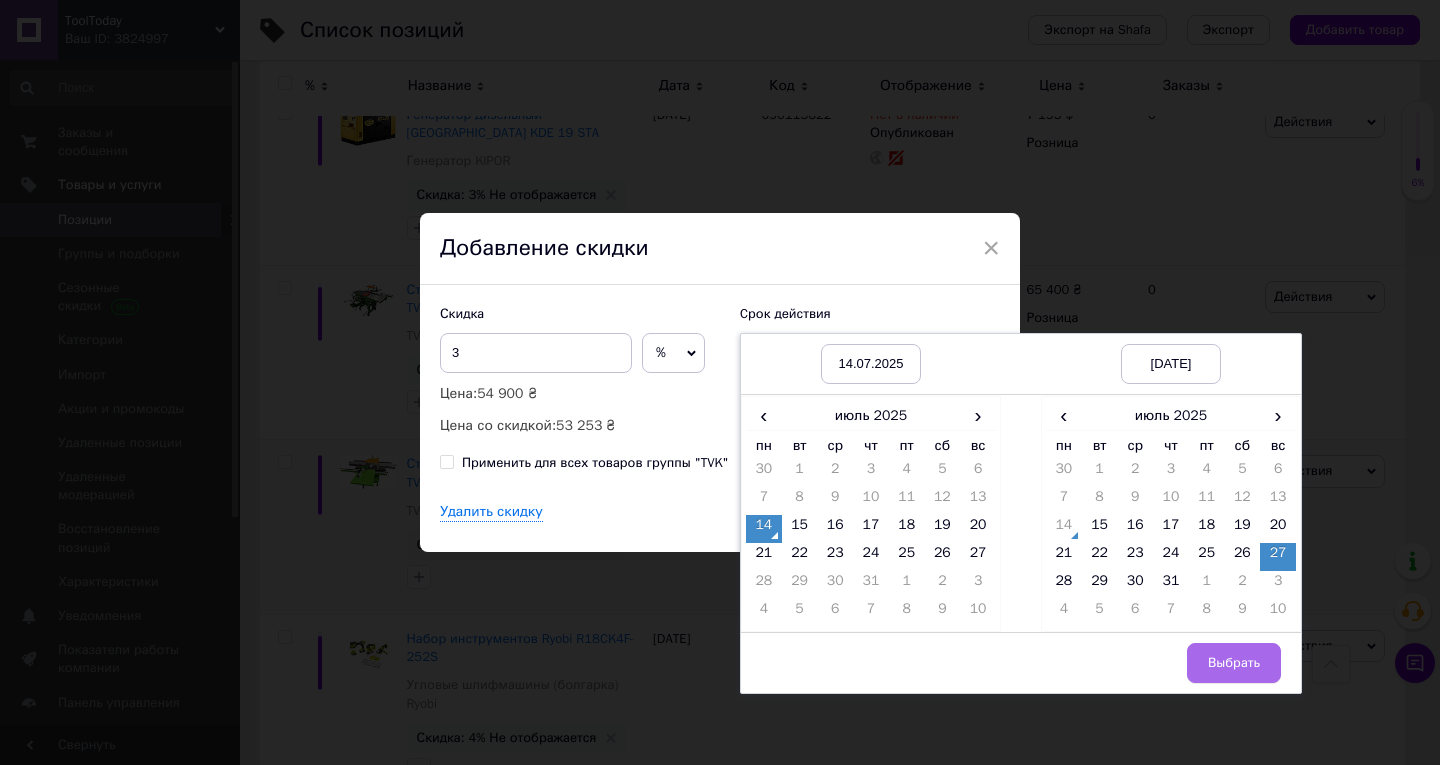 click on "Выбрать" at bounding box center (1234, 663) 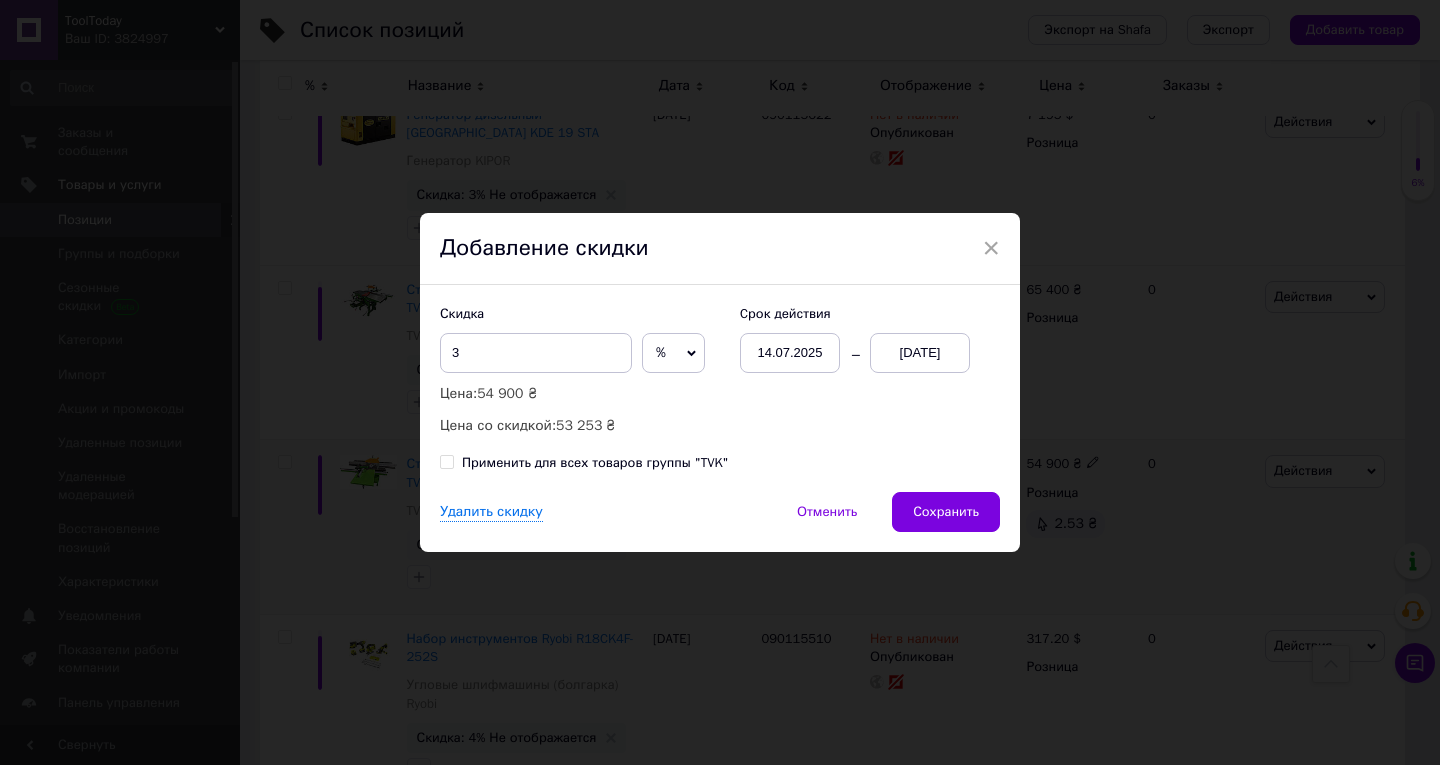 drag, startPoint x: 959, startPoint y: 504, endPoint x: 893, endPoint y: 513, distance: 66.61081 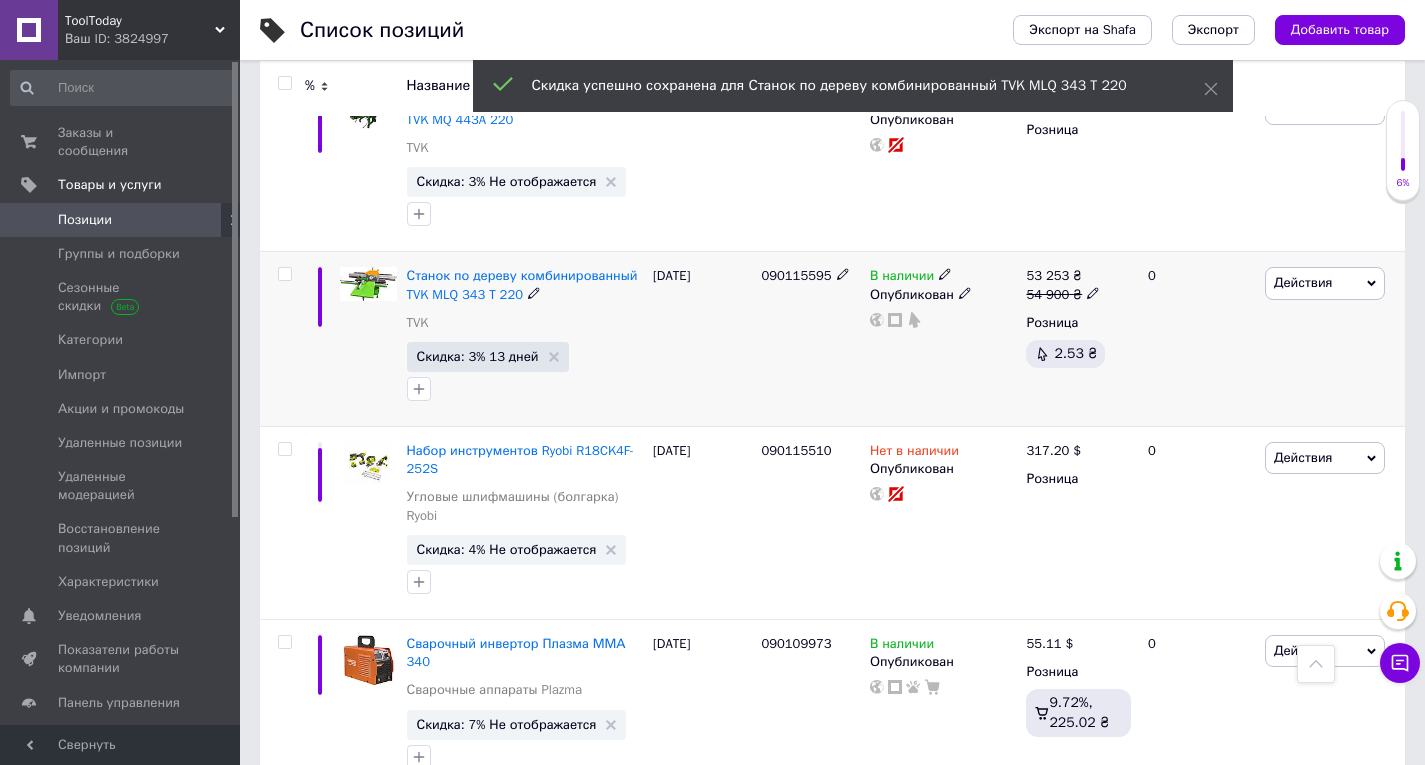 scroll, scrollTop: 17100, scrollLeft: 0, axis: vertical 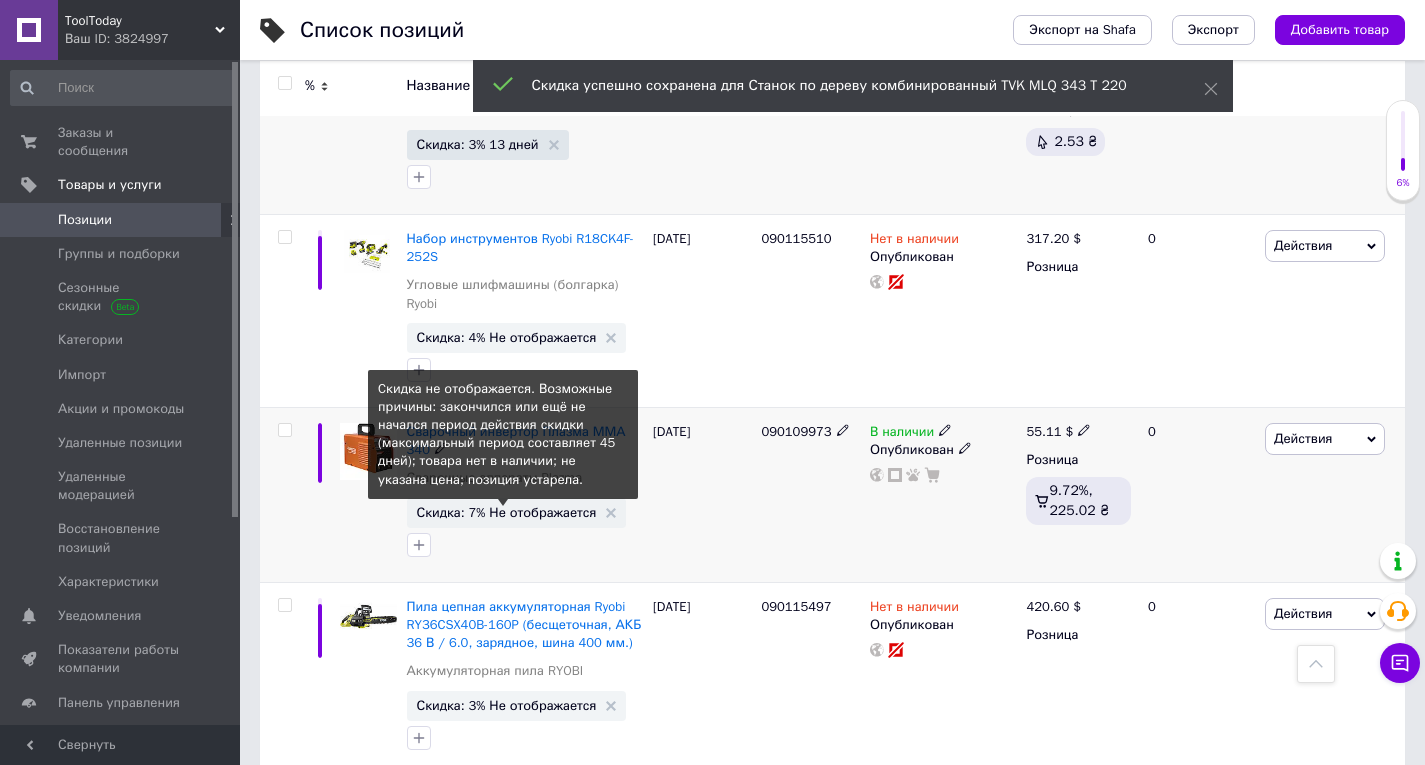 click on "Скидка: 7% Не отображается" at bounding box center (507, 512) 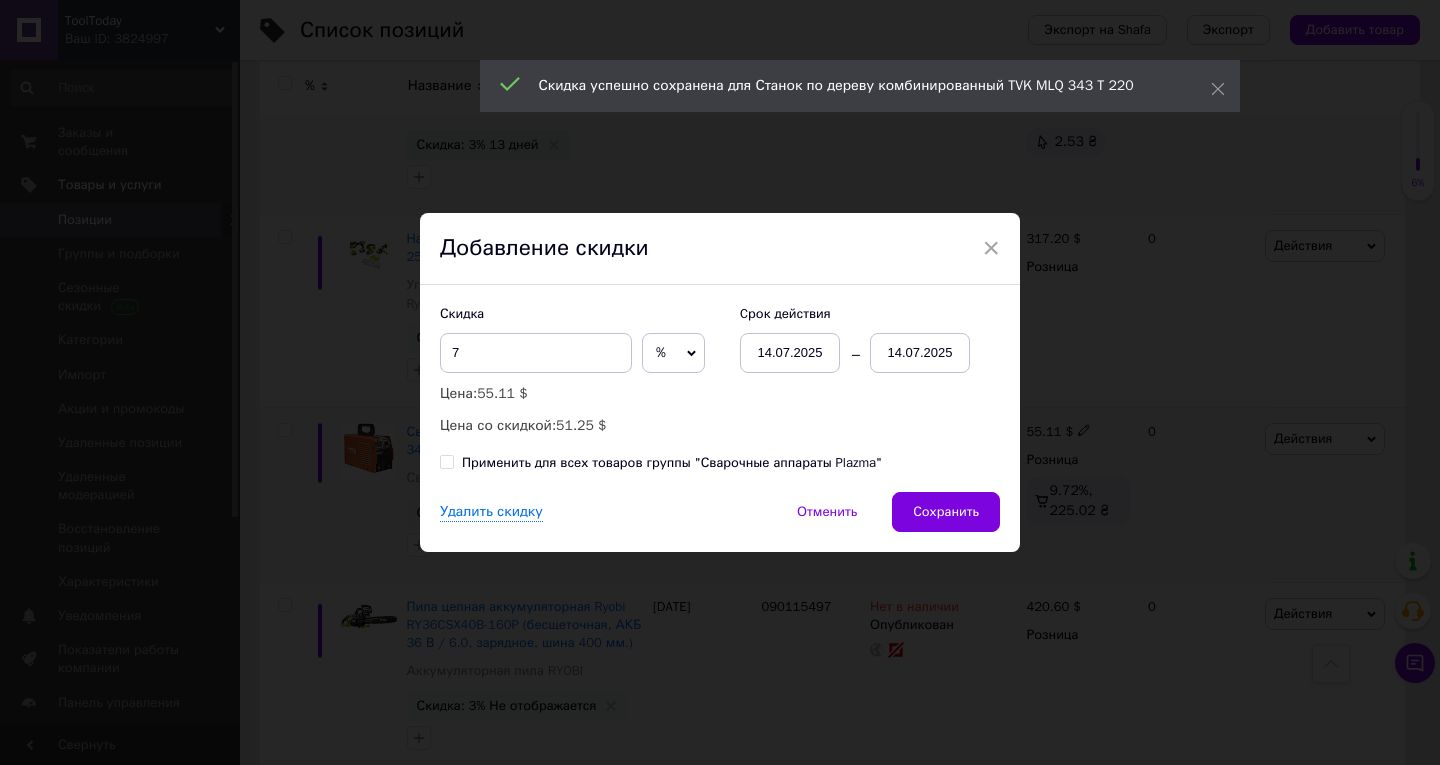 click on "14.07.2025" at bounding box center [920, 353] 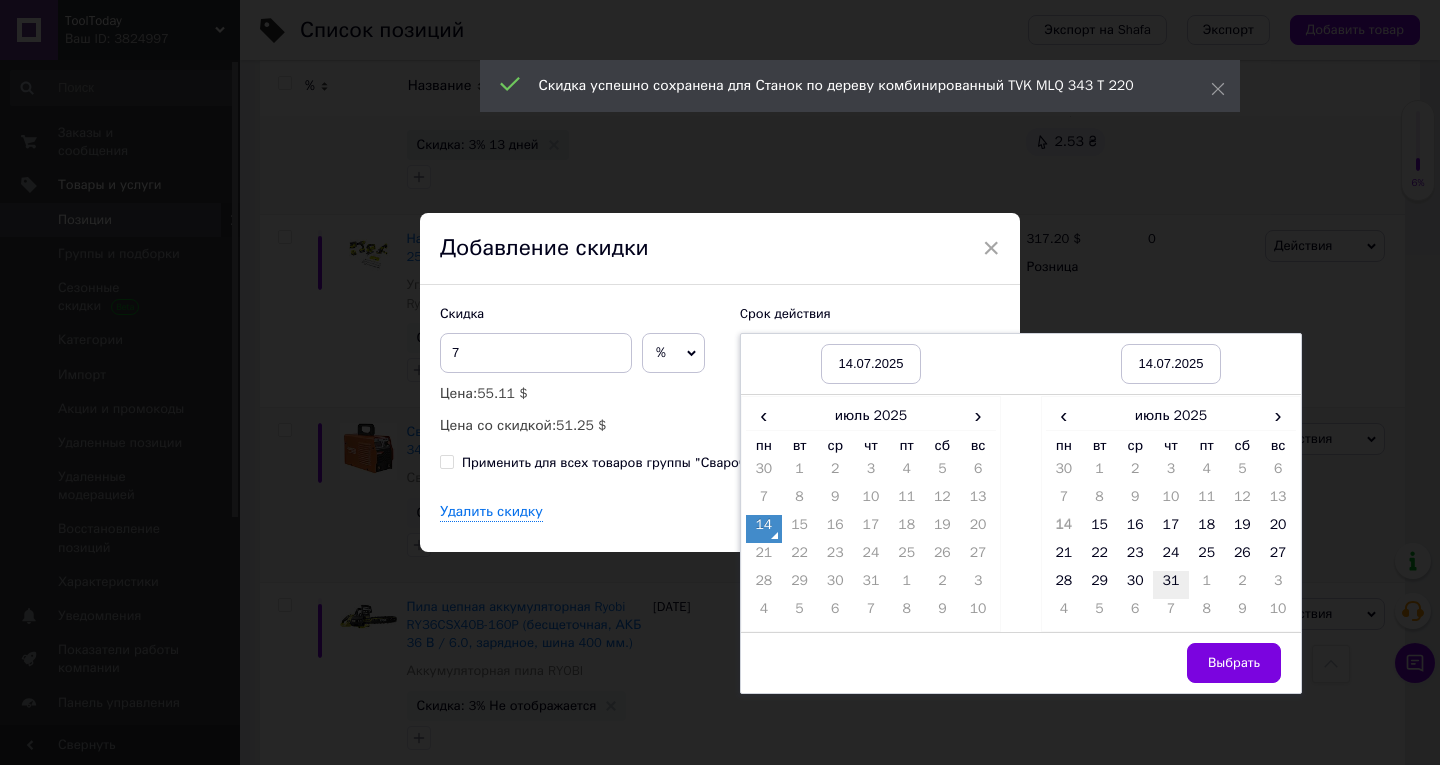 drag, startPoint x: 1138, startPoint y: 571, endPoint x: 1161, endPoint y: 595, distance: 33.24154 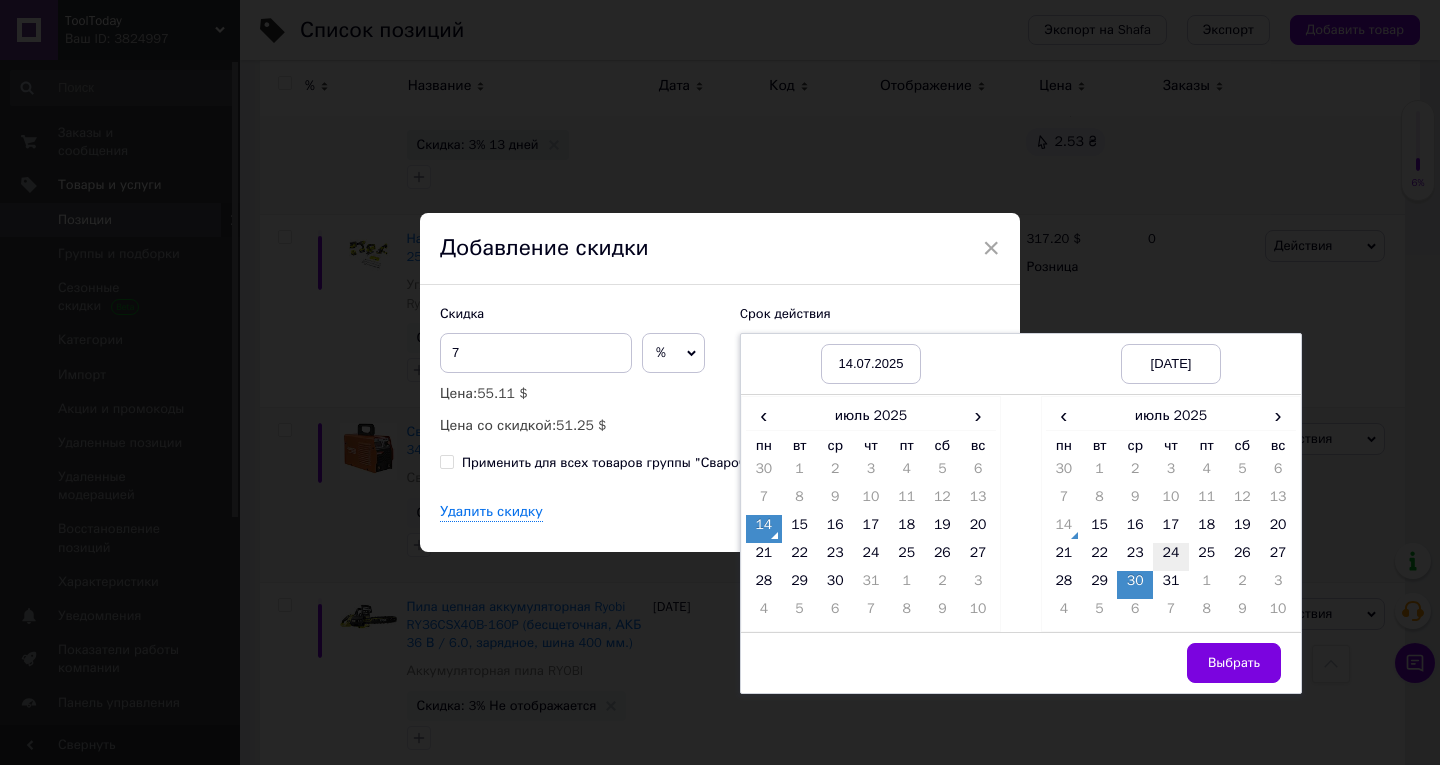 click on "24" at bounding box center (1171, 557) 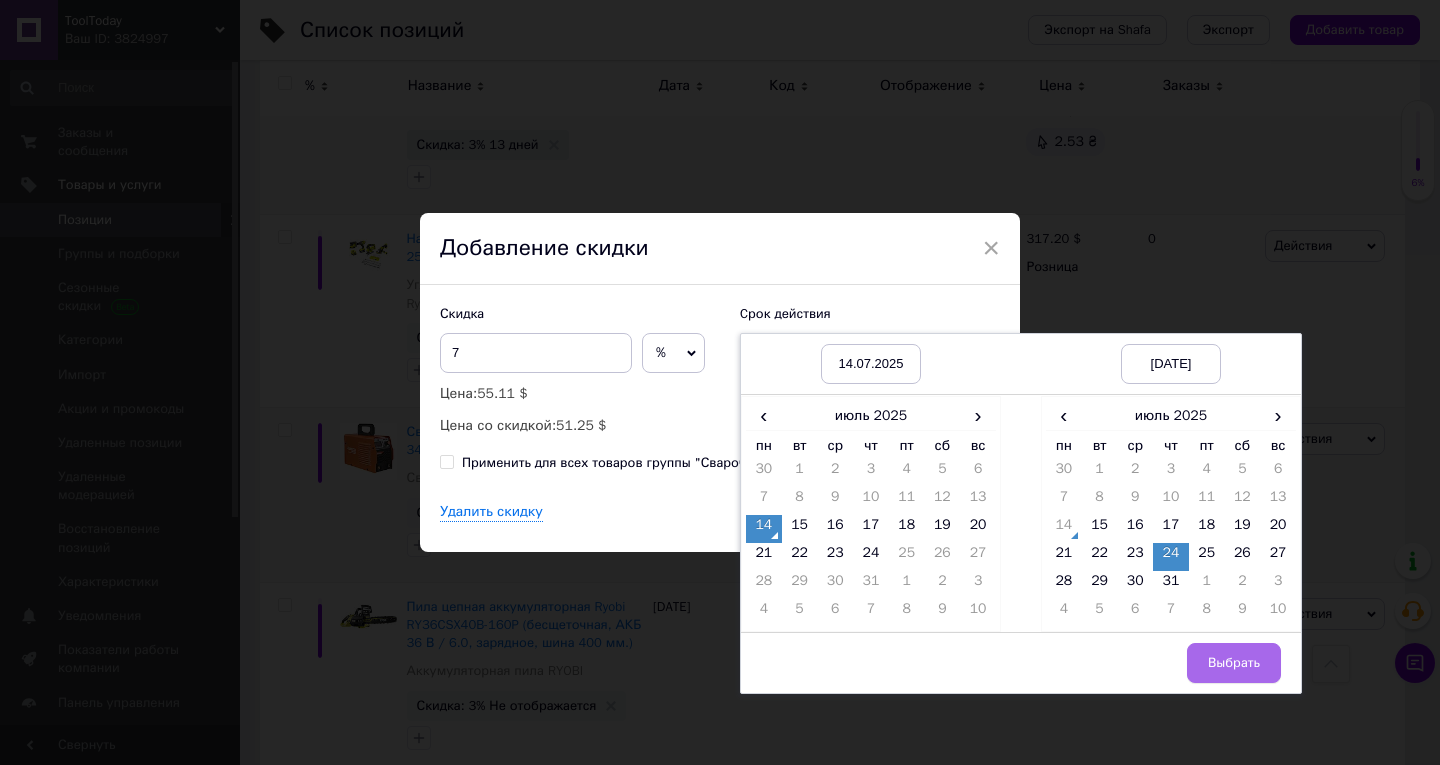 click on "Выбрать" at bounding box center (1234, 663) 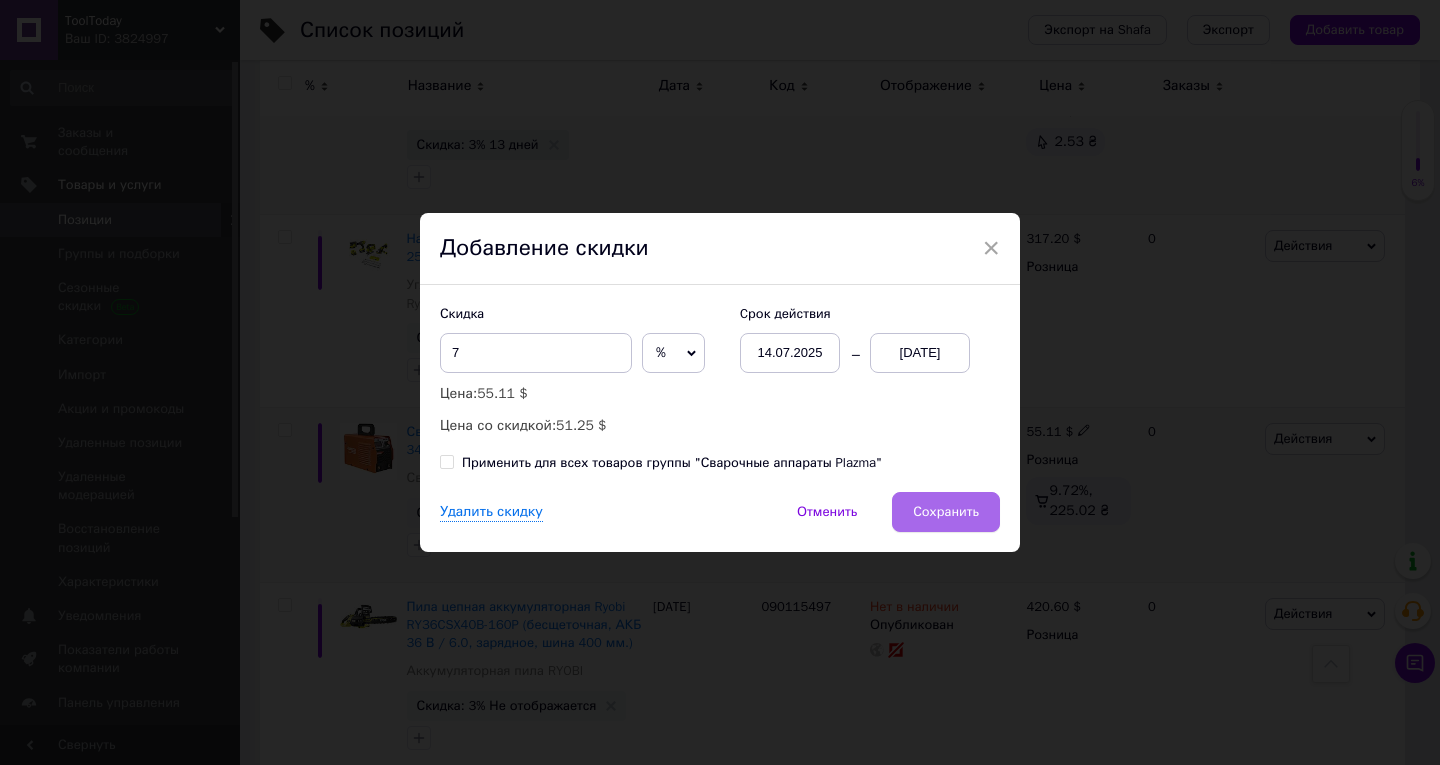 click on "Сохранить" at bounding box center [946, 512] 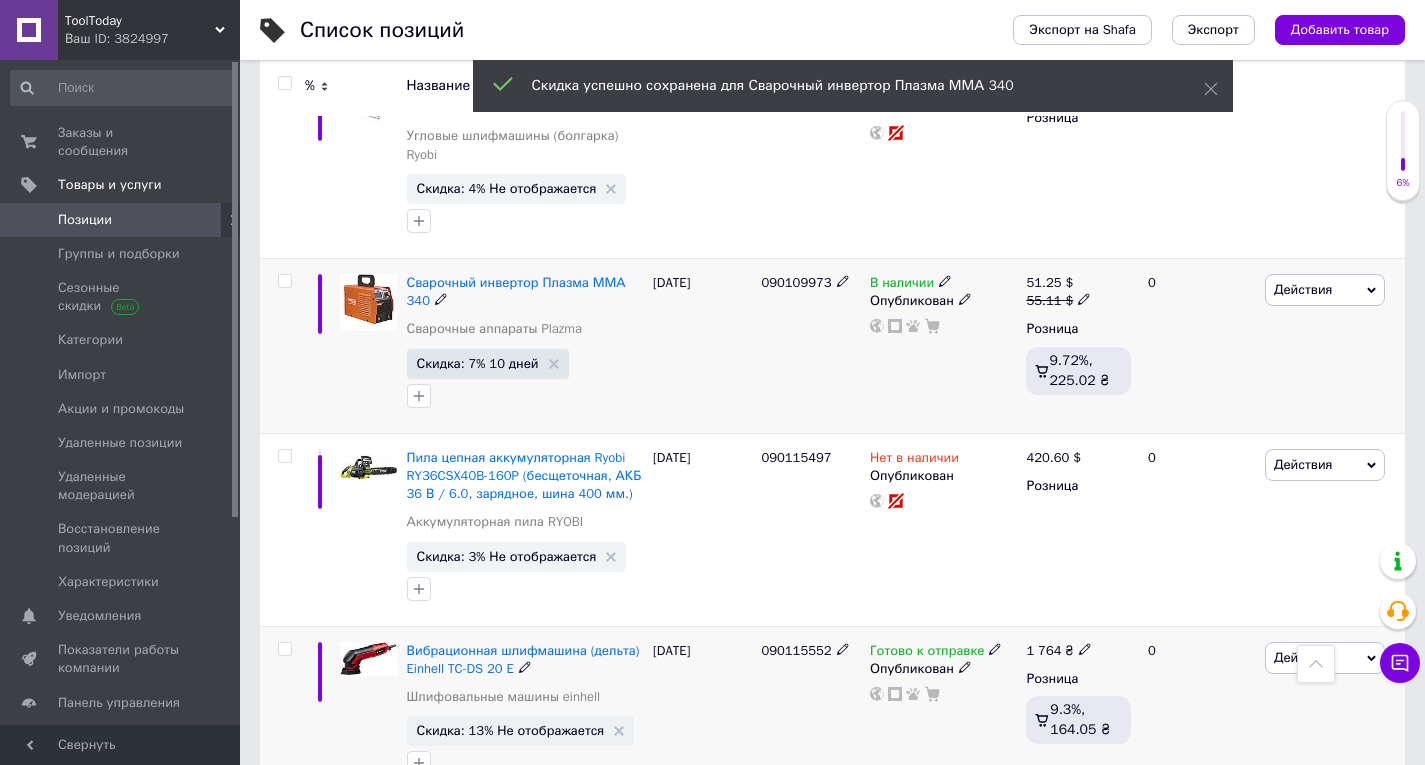 scroll, scrollTop: 17300, scrollLeft: 0, axis: vertical 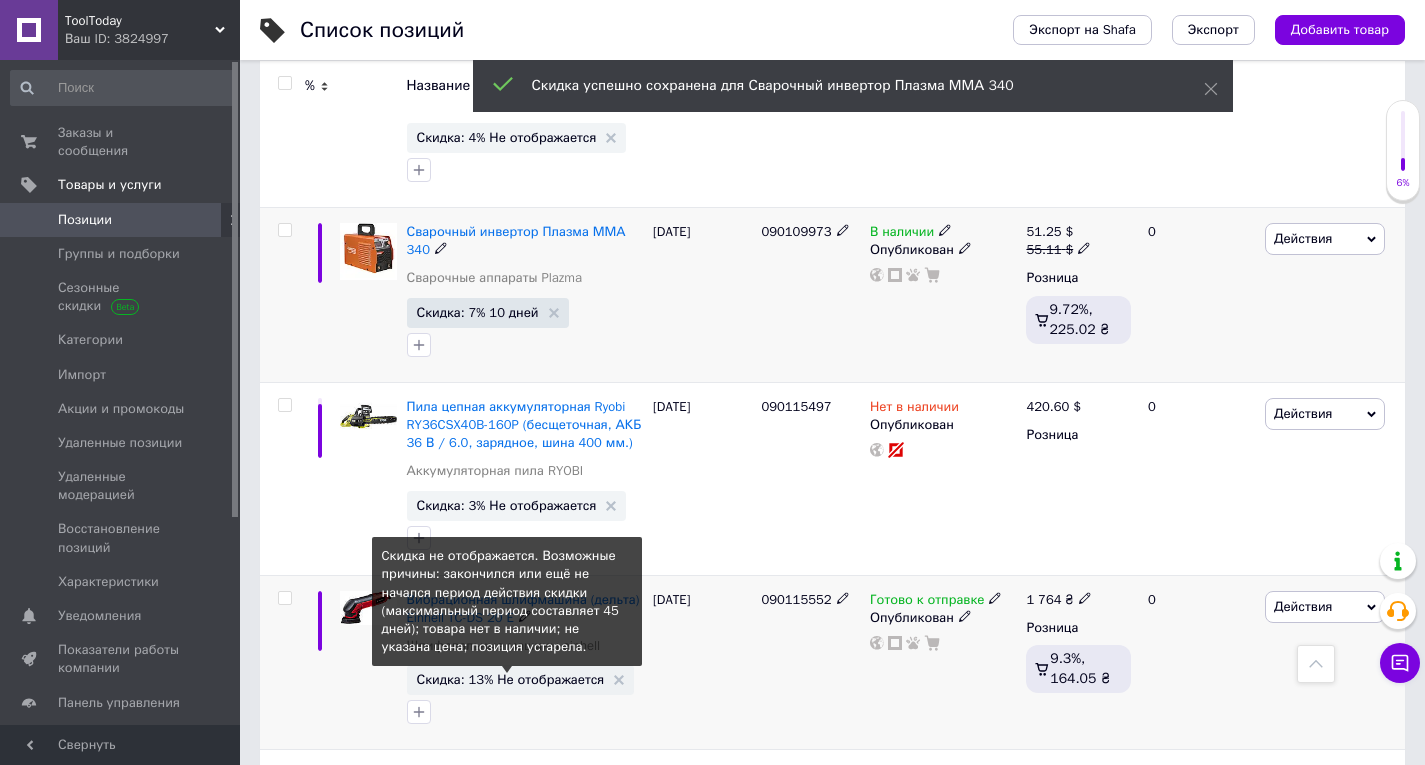 click on "Скидка: 13% Не отображается" at bounding box center [511, 679] 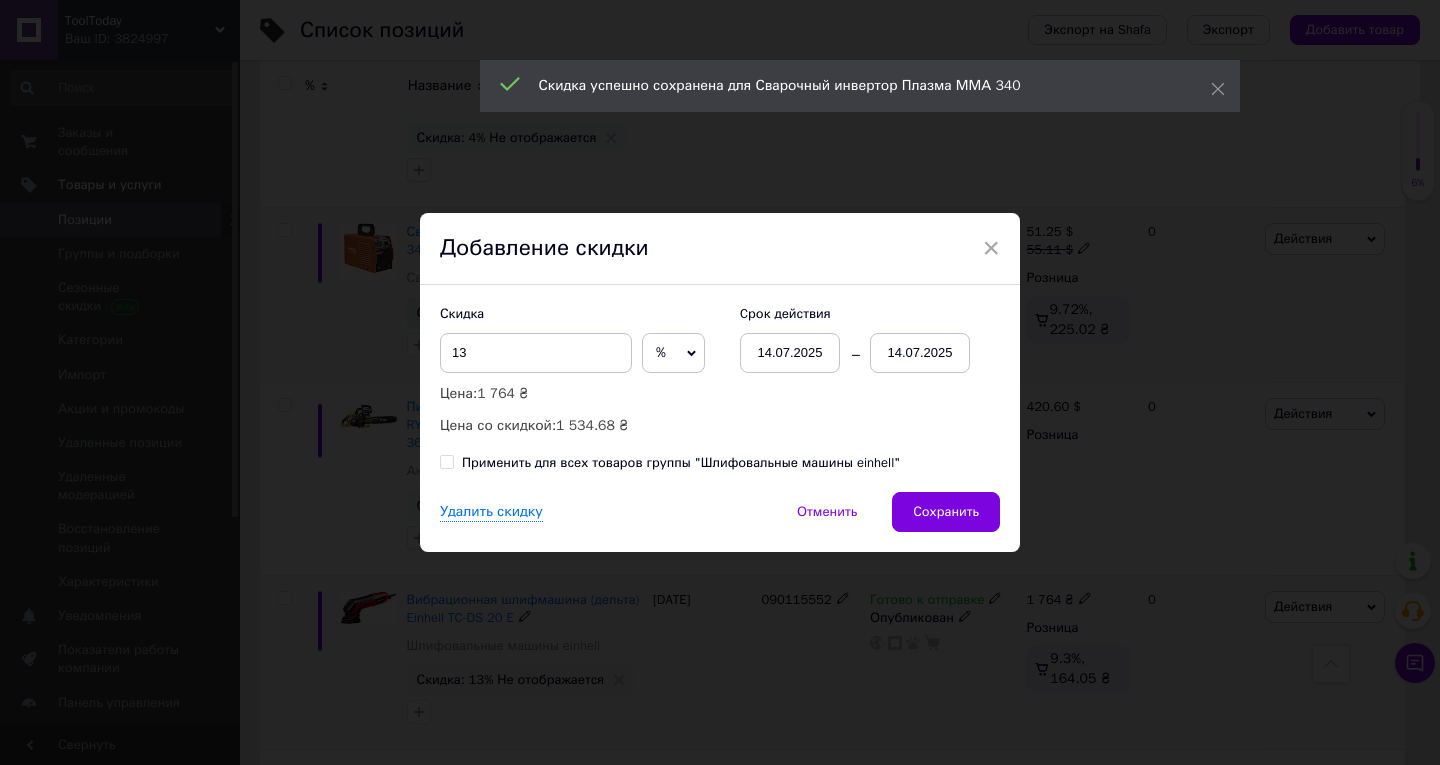 click on "14.07.2025" at bounding box center (920, 353) 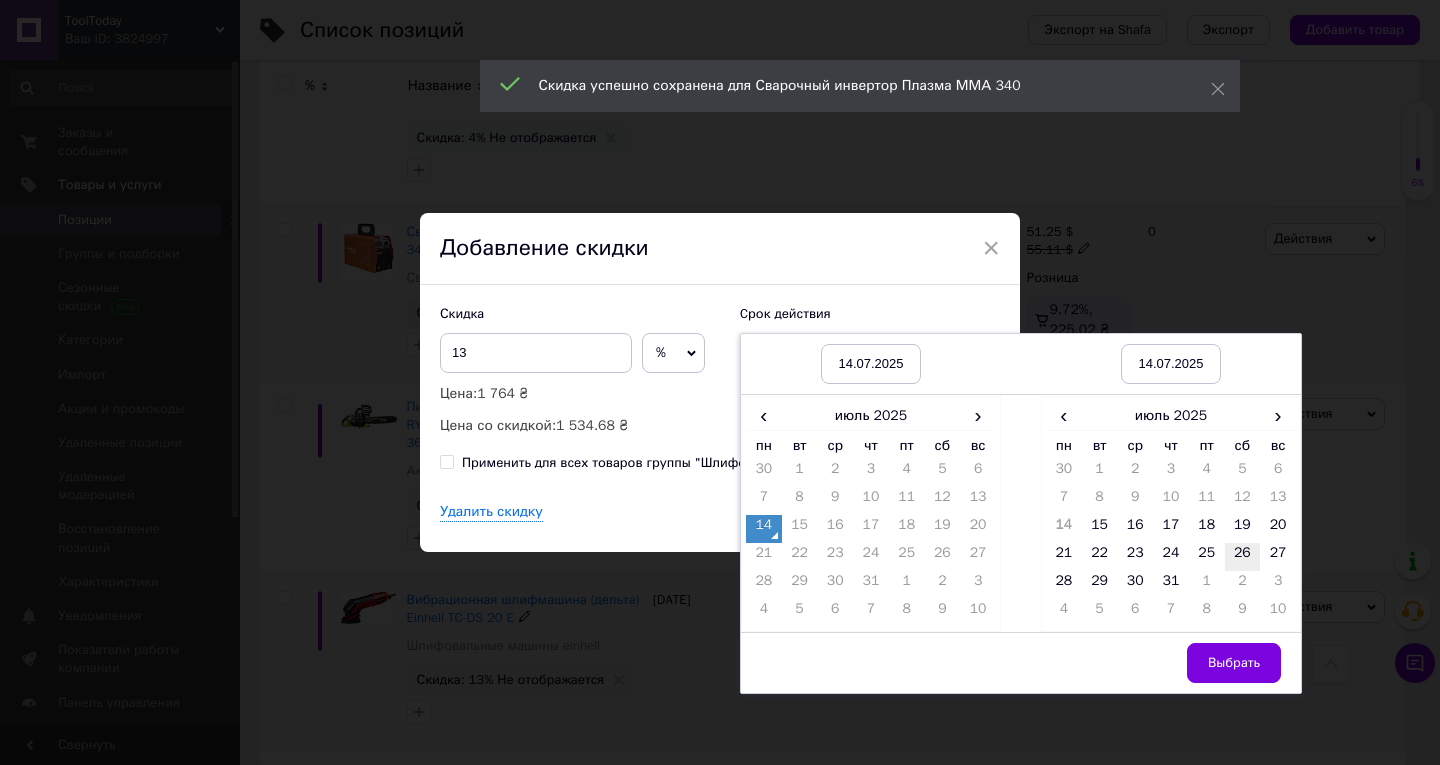 click on "26" at bounding box center [1243, 557] 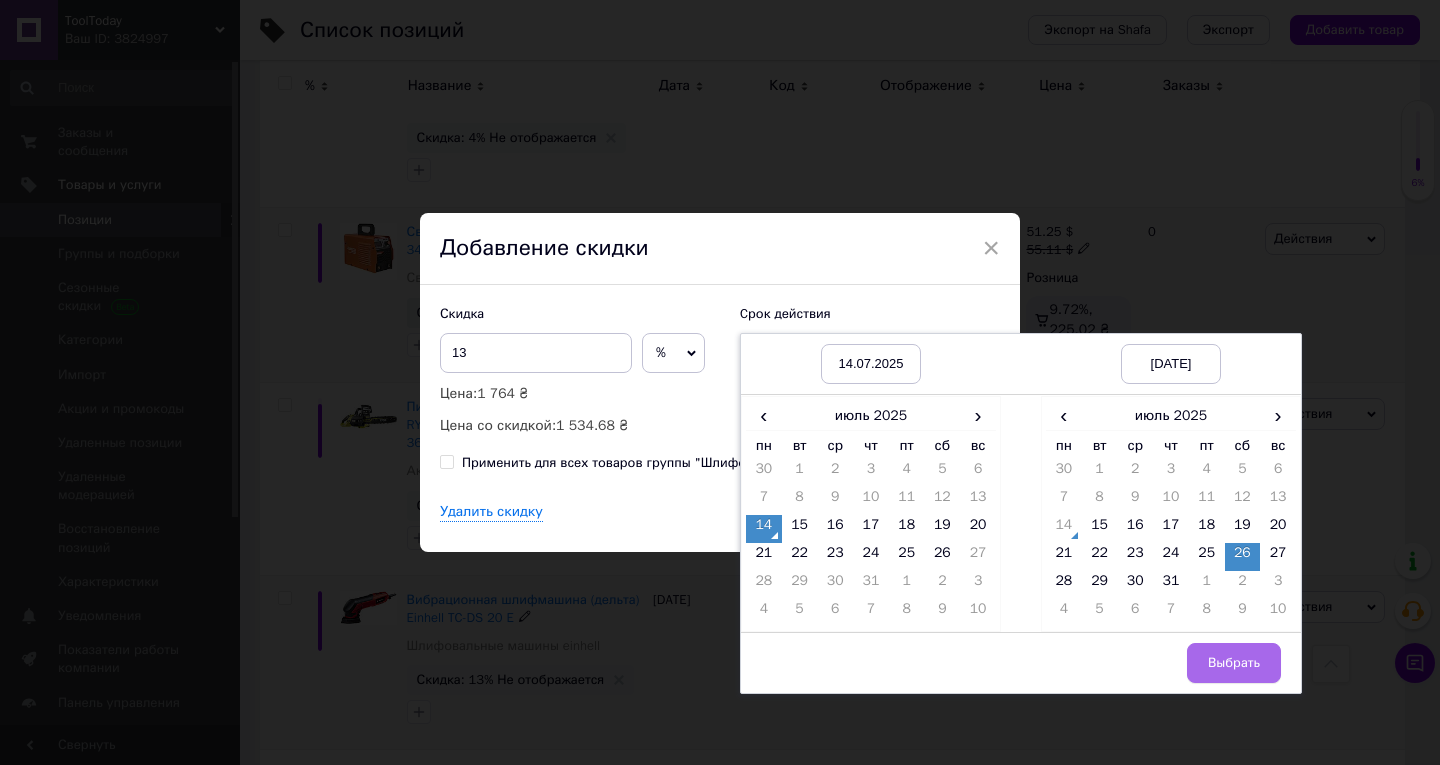 click on "Выбрать" at bounding box center (1234, 663) 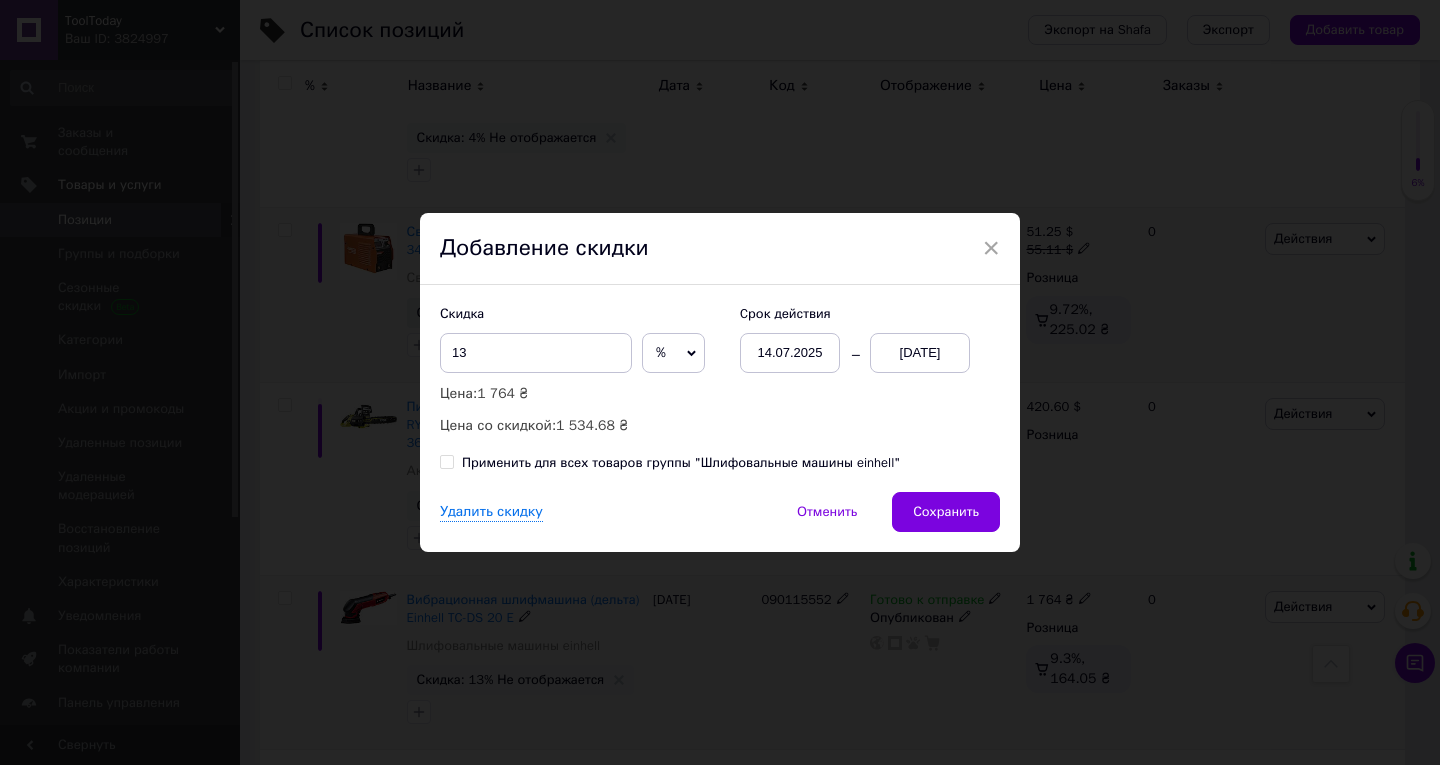 click on "Сохранить" at bounding box center (946, 512) 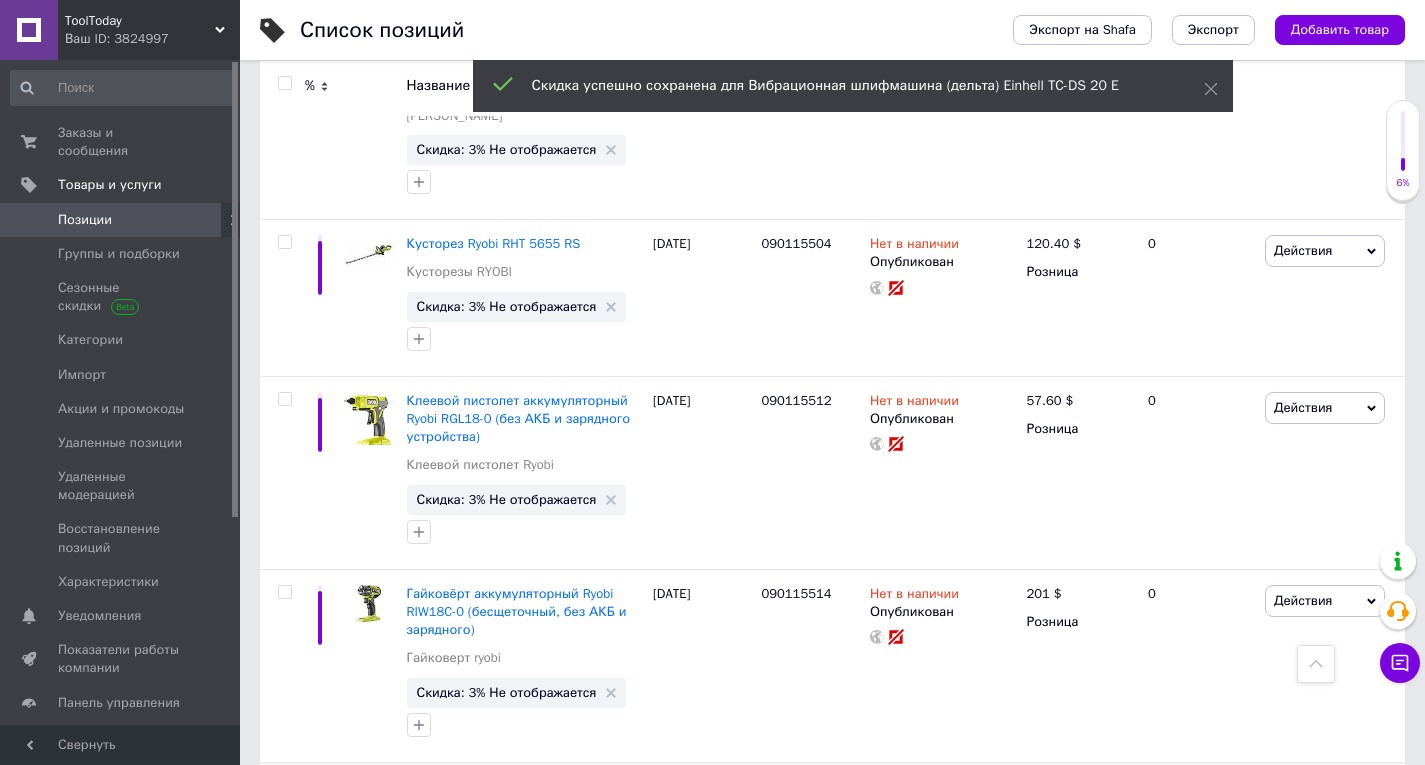 scroll, scrollTop: 18412, scrollLeft: 0, axis: vertical 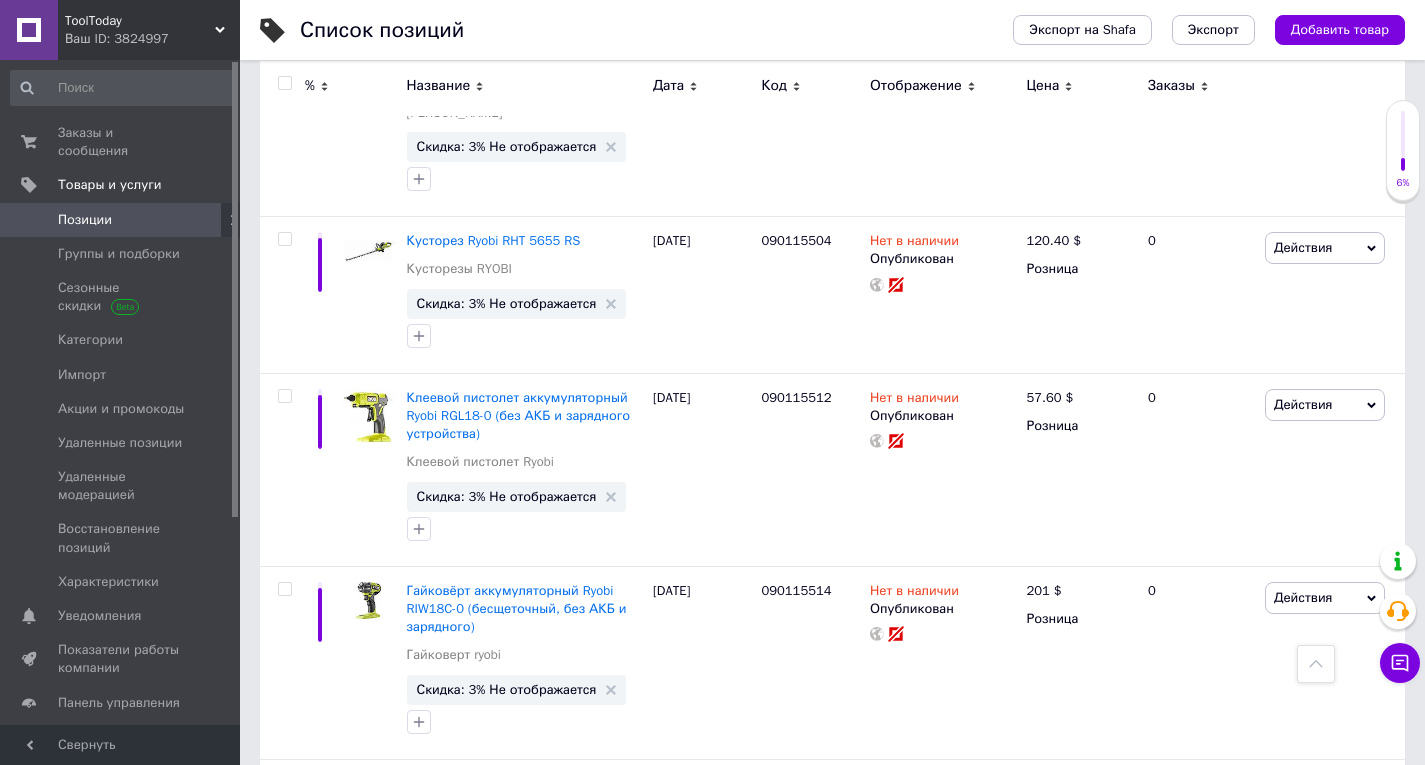 click on "Следующая" at bounding box center [547, 993] 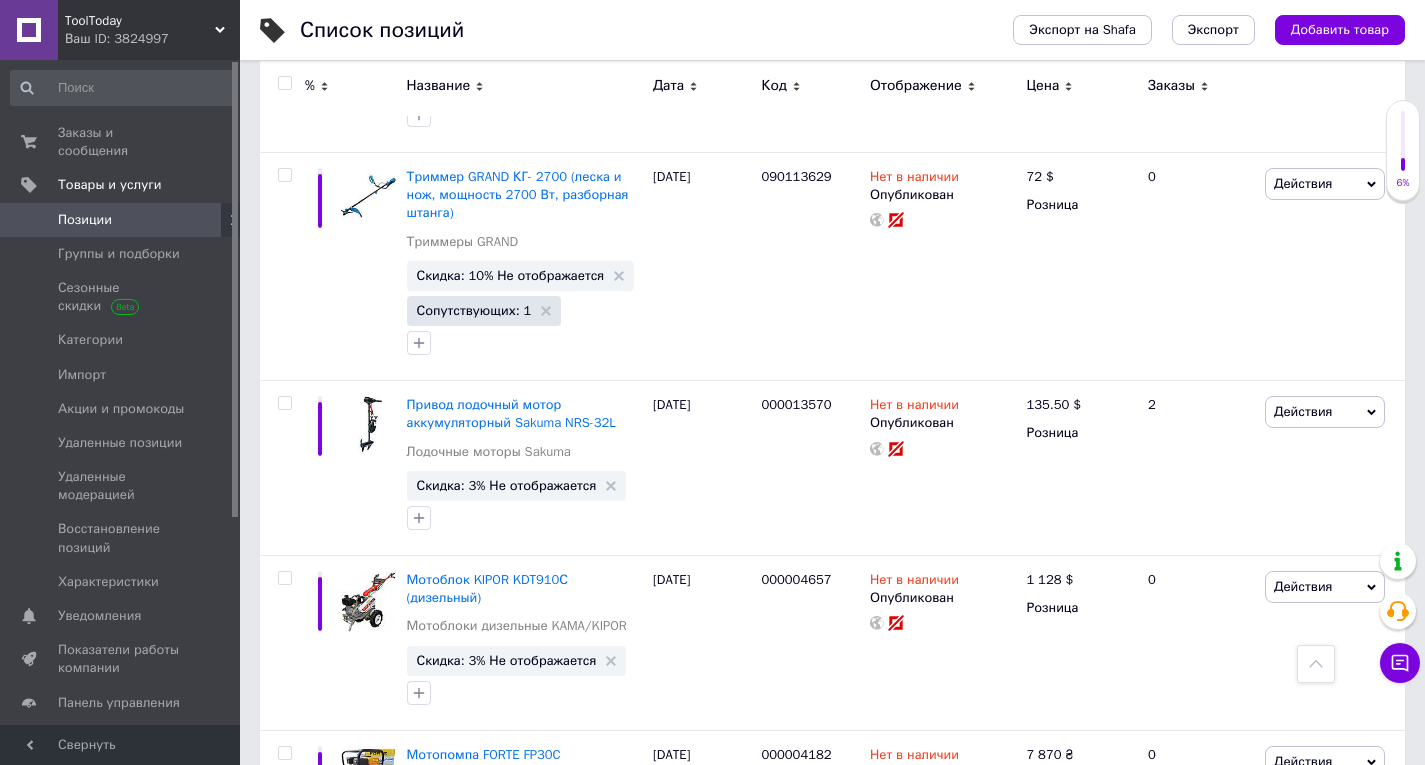 click 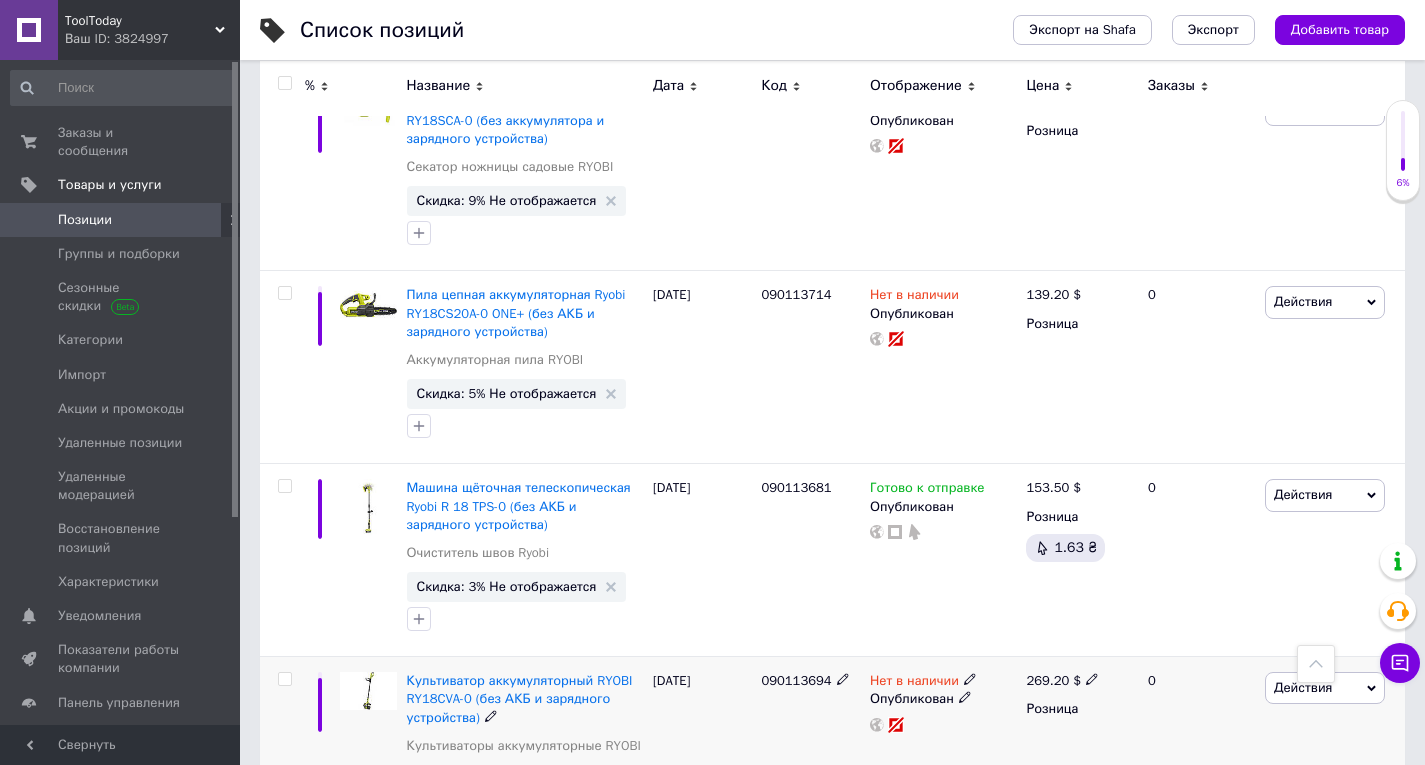 scroll, scrollTop: 15900, scrollLeft: 0, axis: vertical 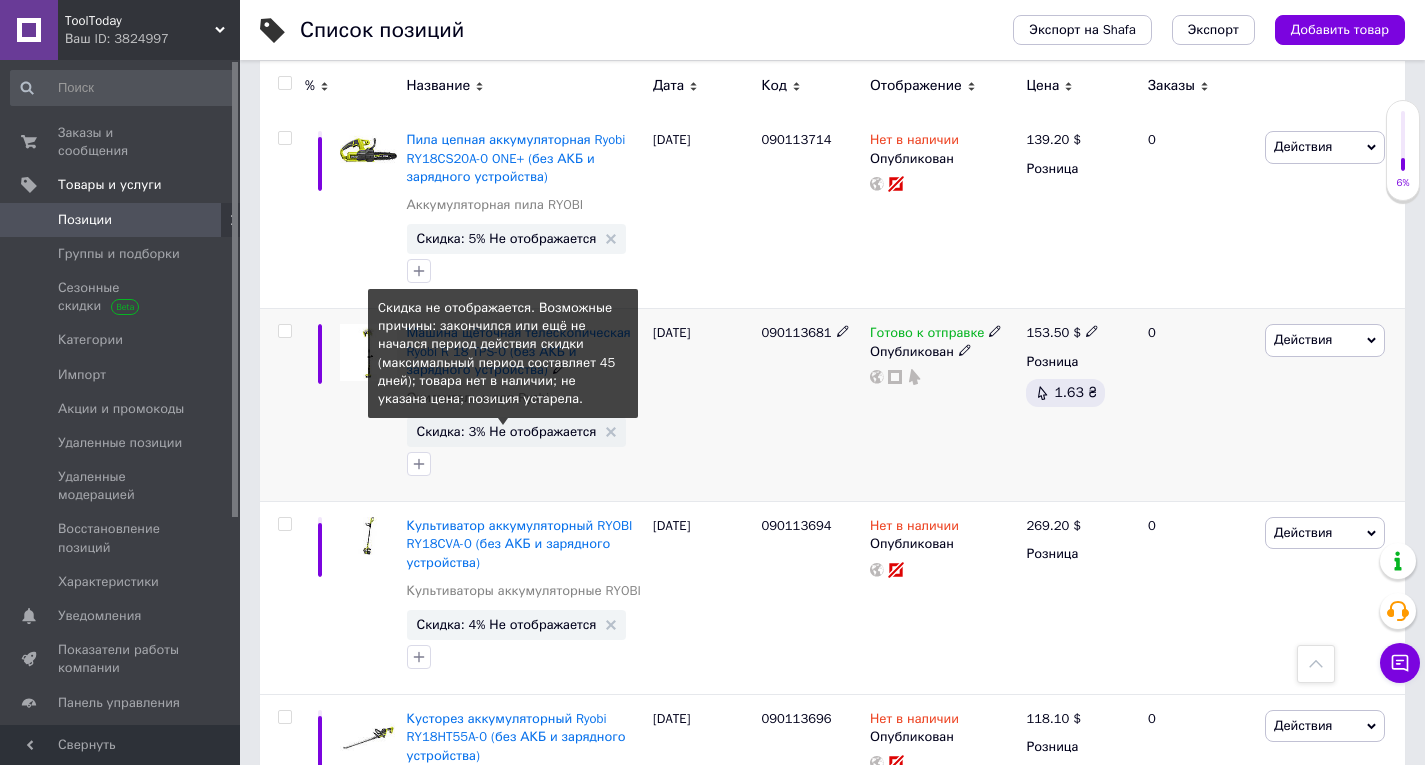 click on "Скидка: 3% Не отображается" at bounding box center [507, 431] 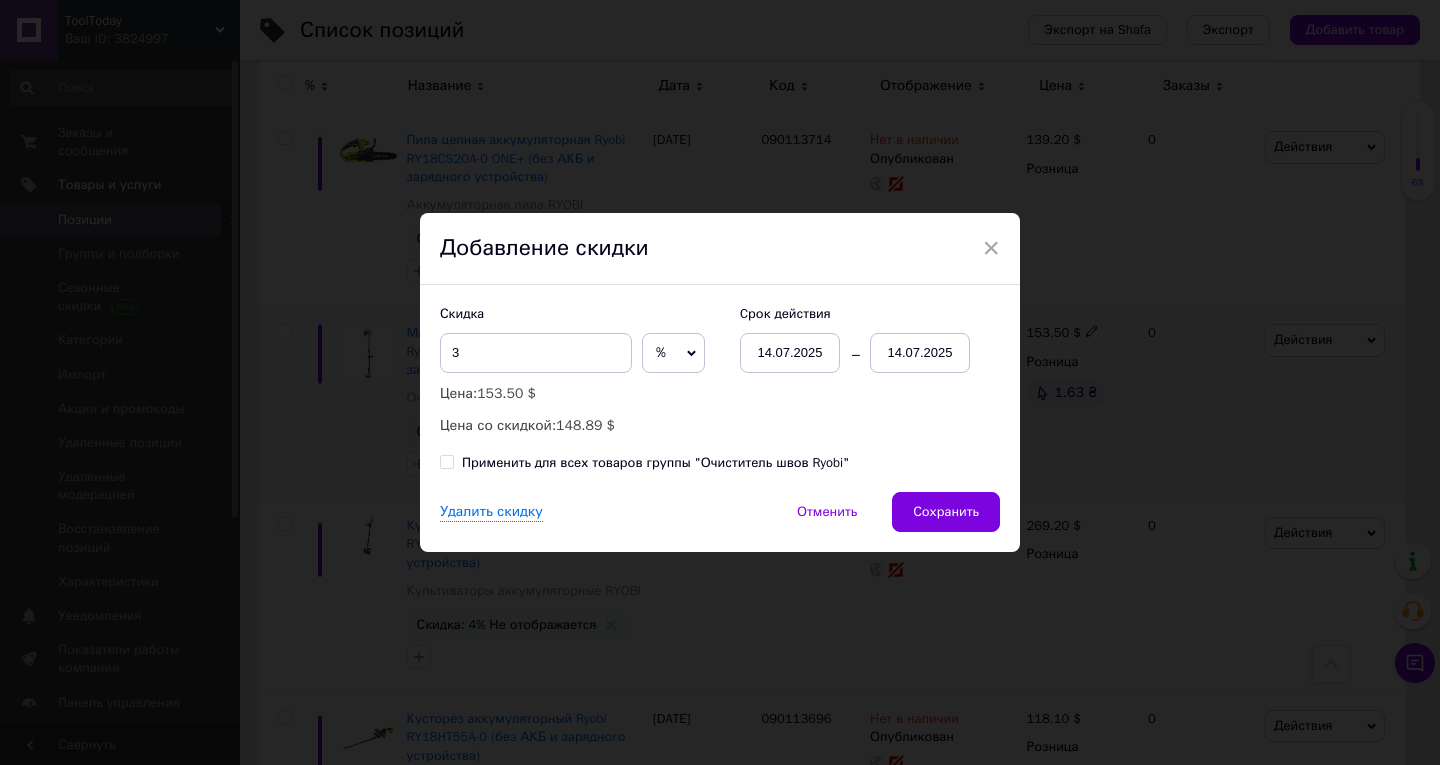 click on "14.07.2025" at bounding box center (920, 353) 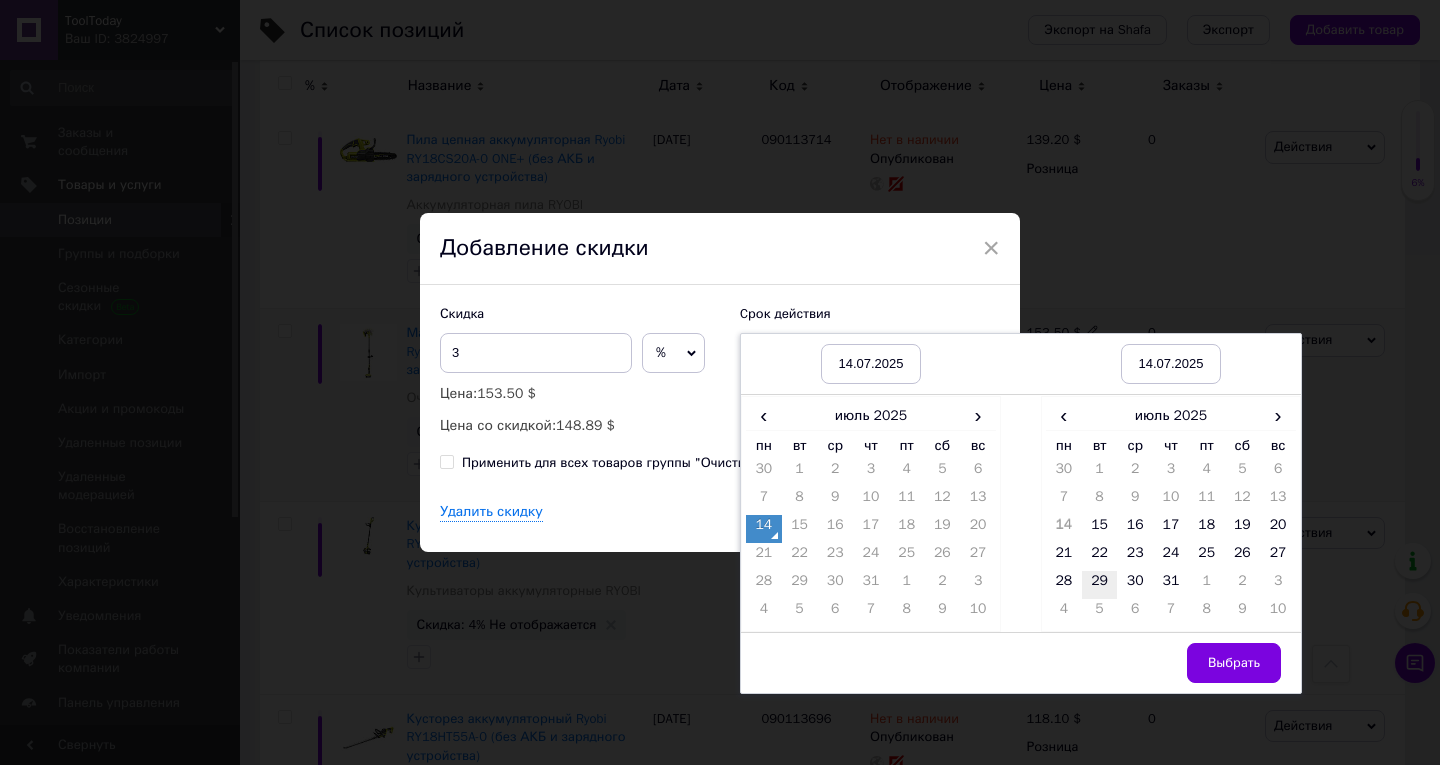click on "29" at bounding box center [1100, 585] 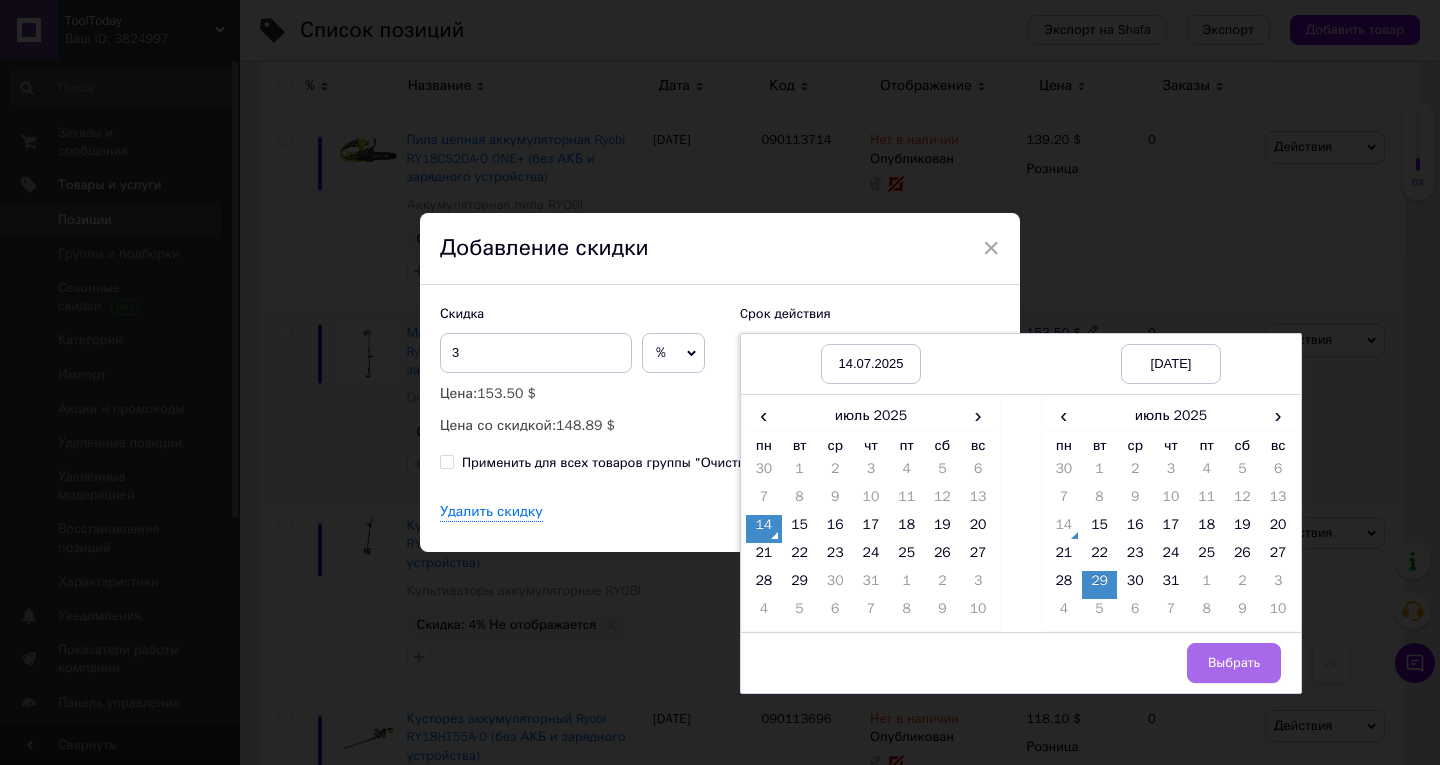 click on "Выбрать" at bounding box center (1234, 663) 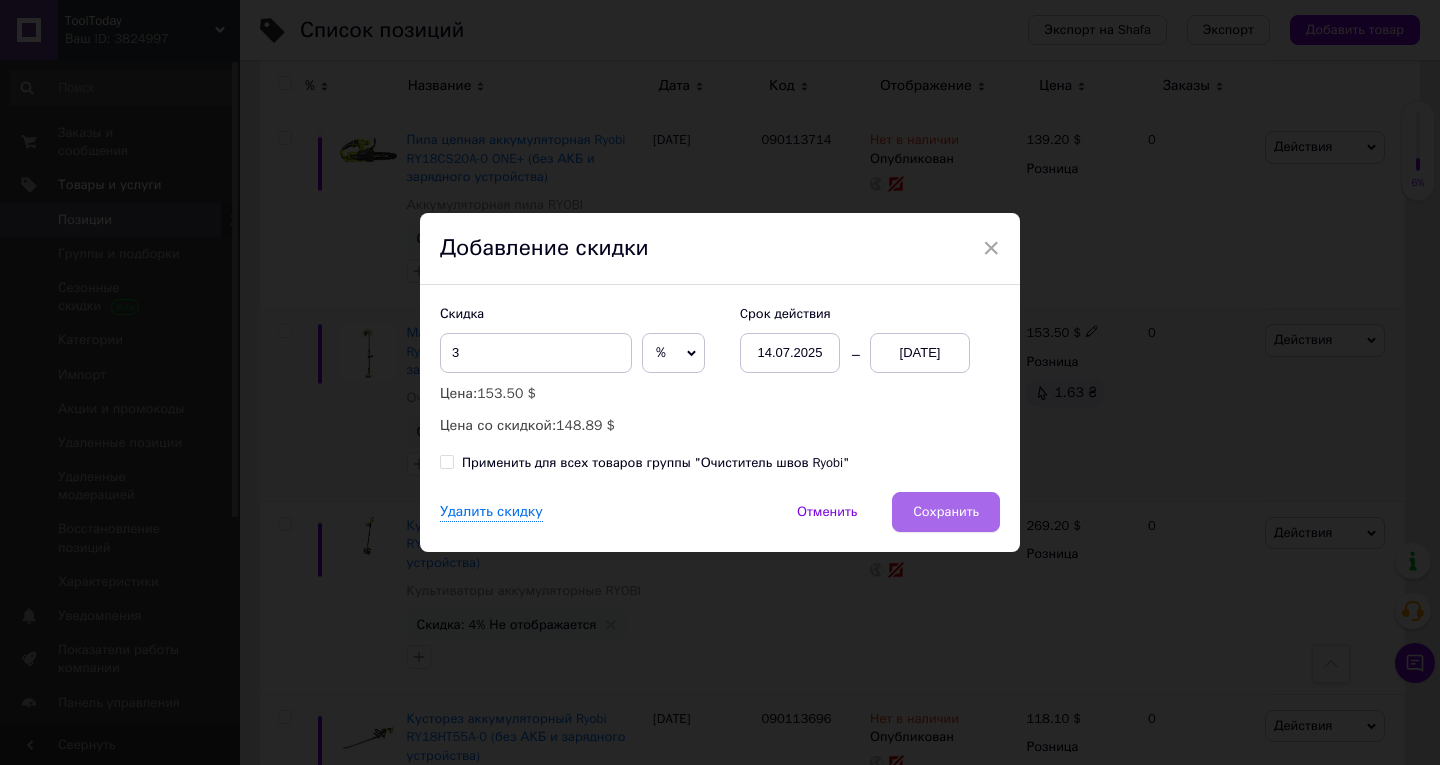 click on "Сохранить" at bounding box center (946, 512) 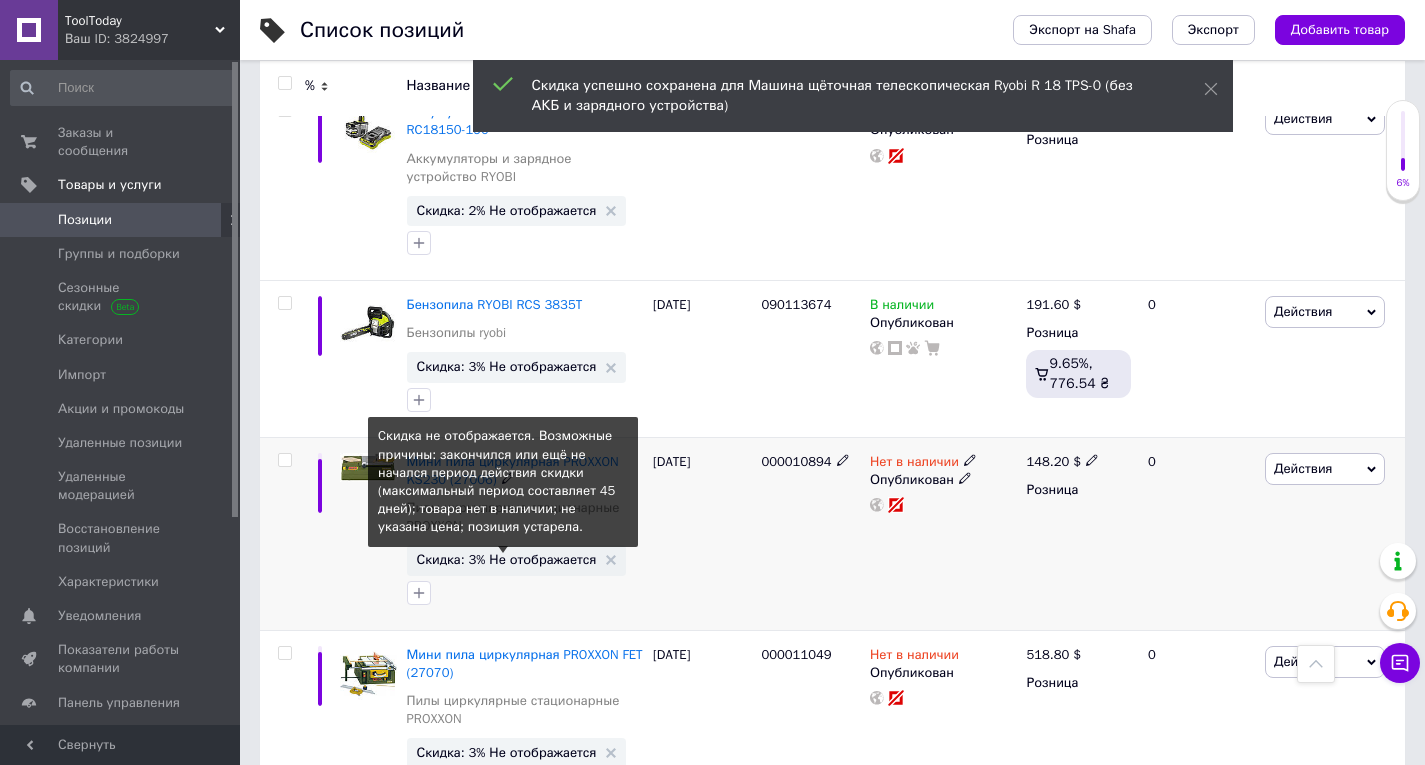 scroll, scrollTop: 16600, scrollLeft: 0, axis: vertical 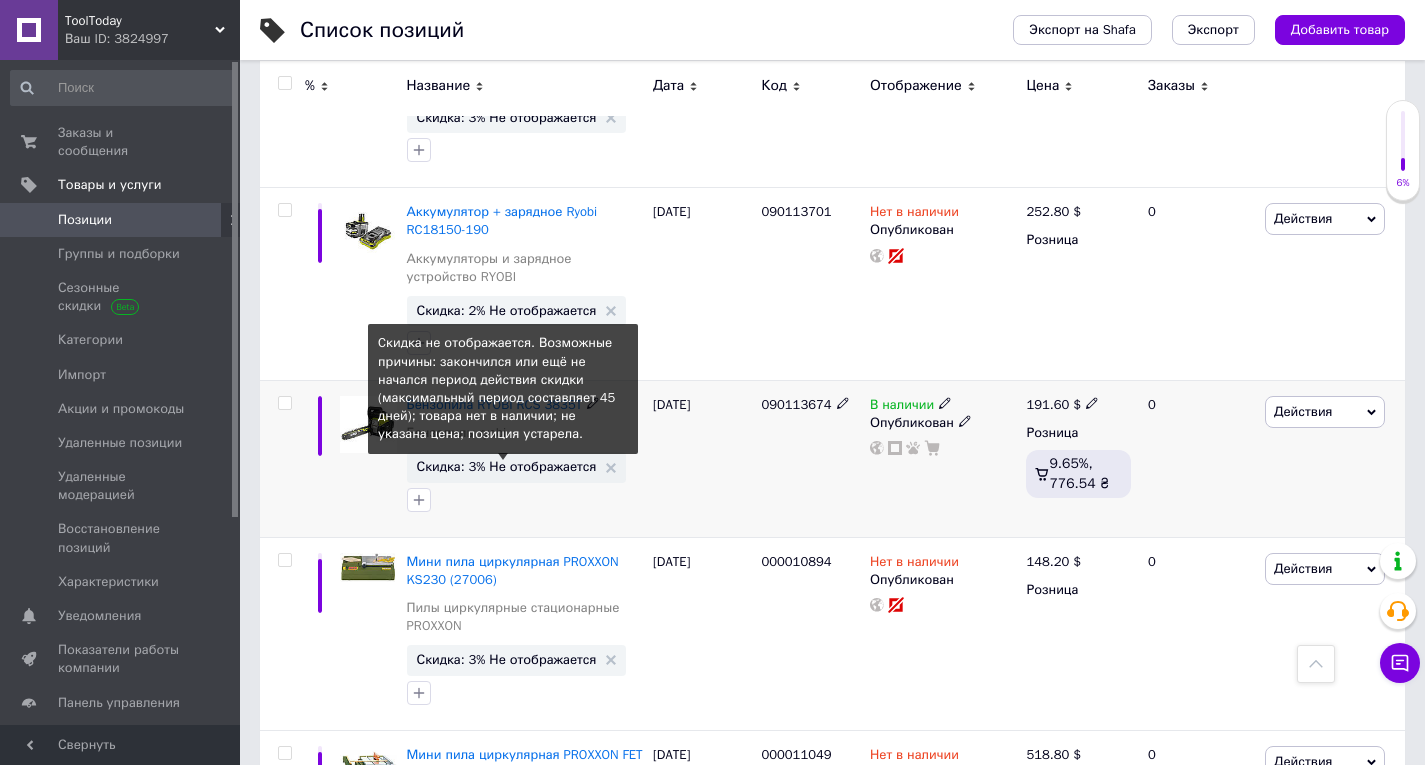 click on "Скидка: 3% Не отображается" at bounding box center [507, 466] 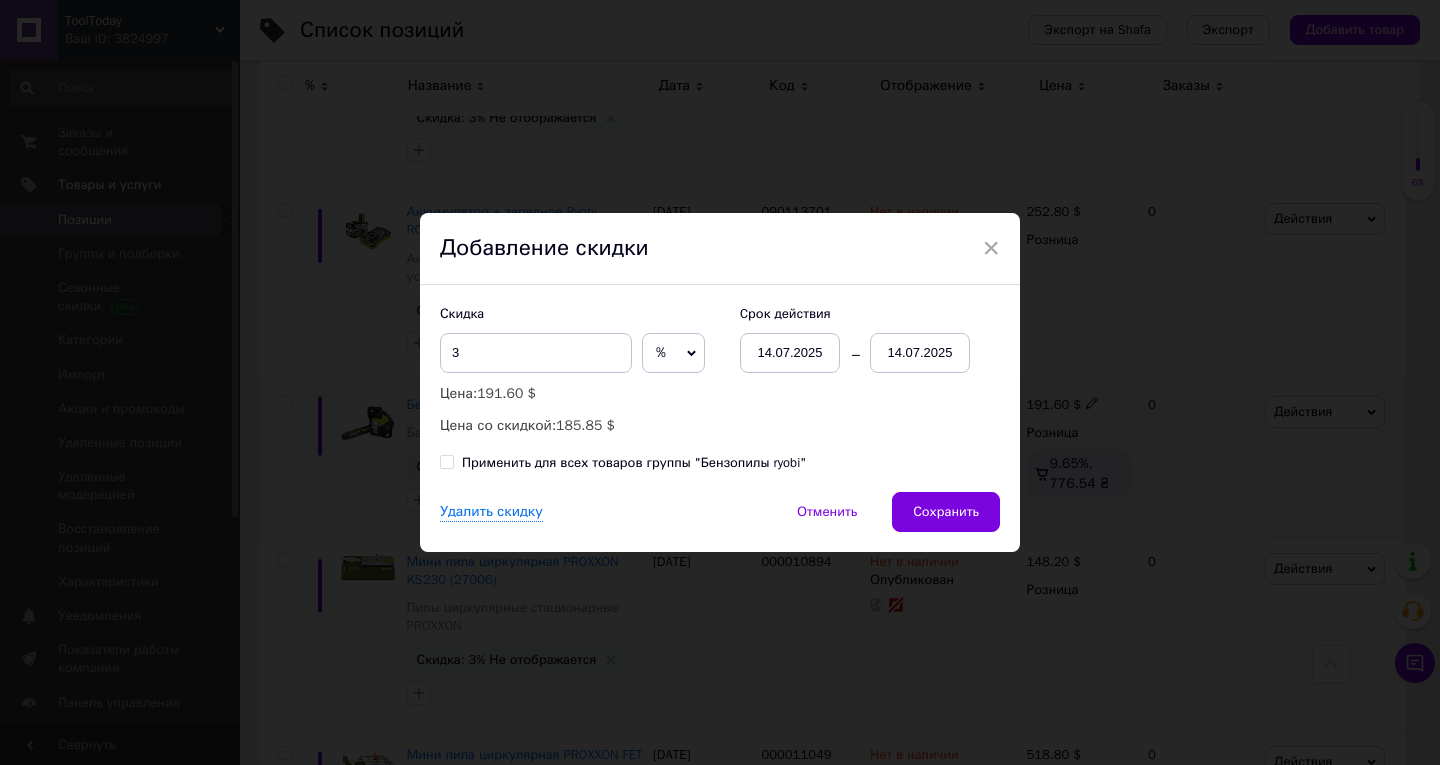 click on "[DATE] [DATE]" at bounding box center [855, 353] 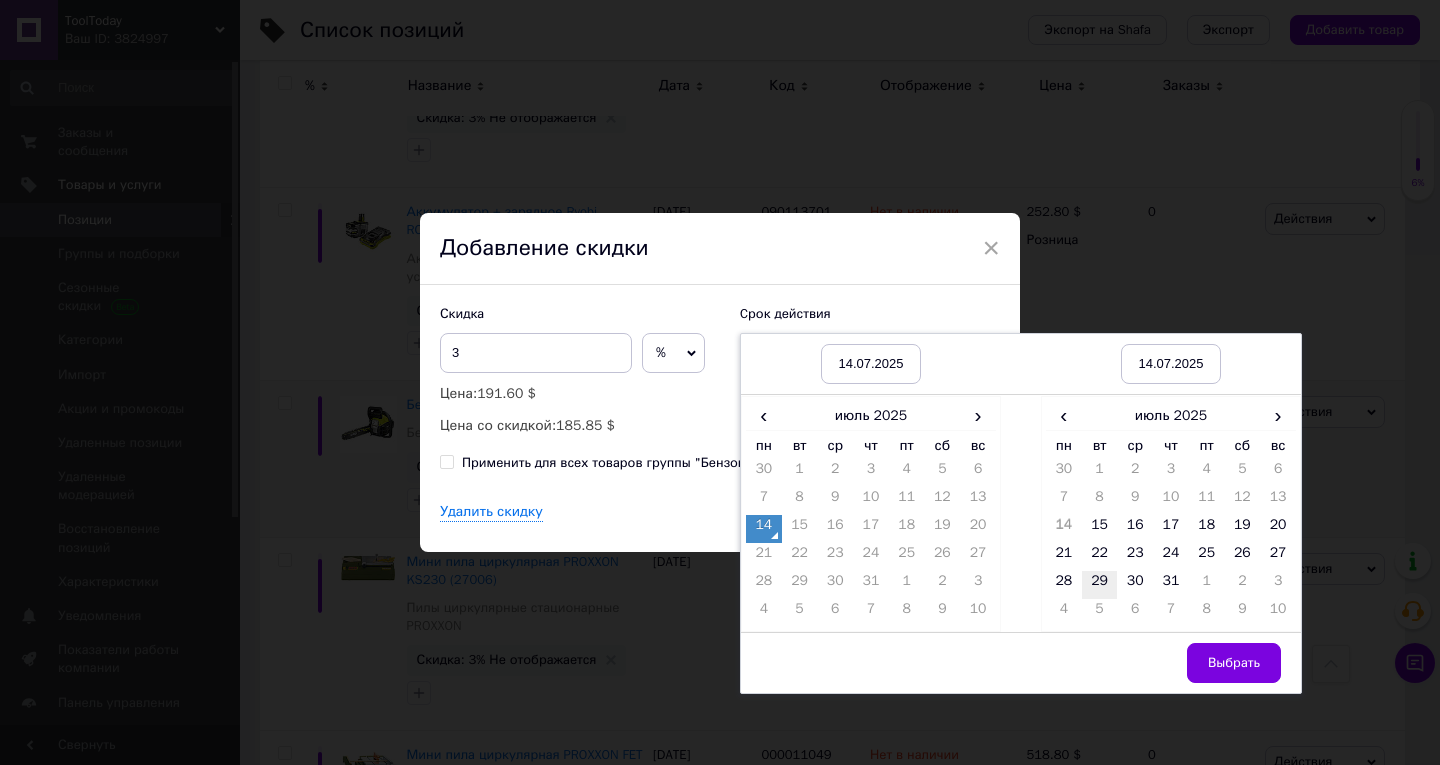 click on "29" at bounding box center [1100, 585] 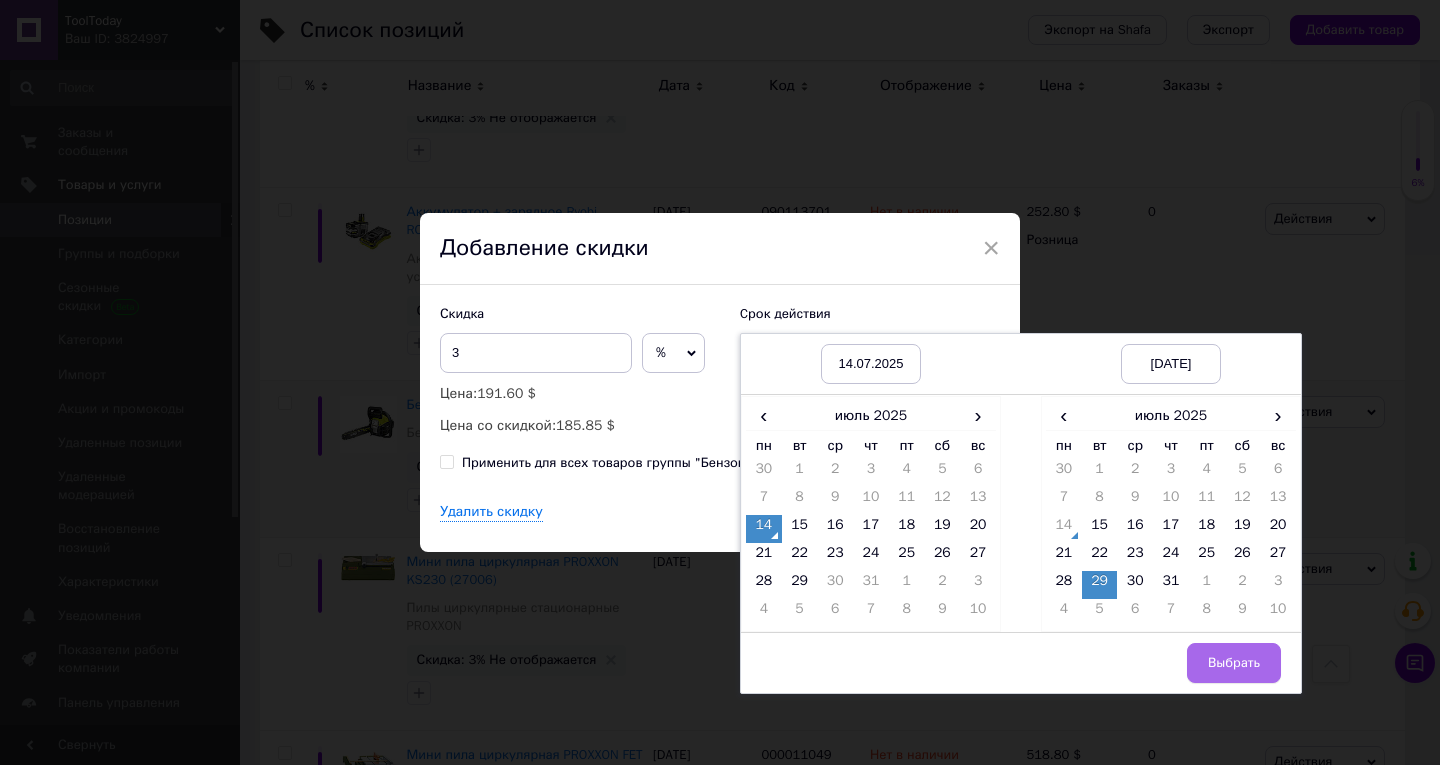 click on "Выбрать" at bounding box center (1234, 663) 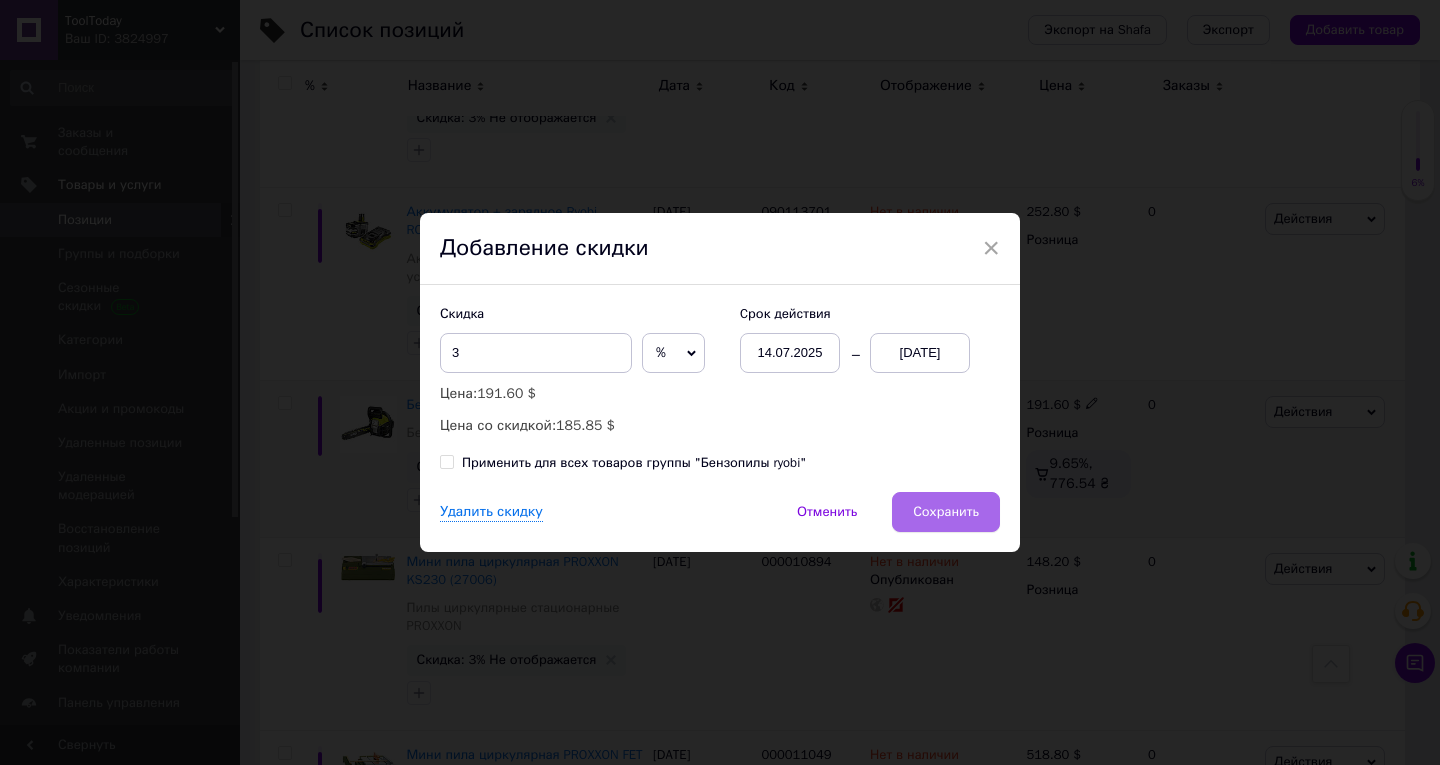 click on "Сохранить" at bounding box center (946, 512) 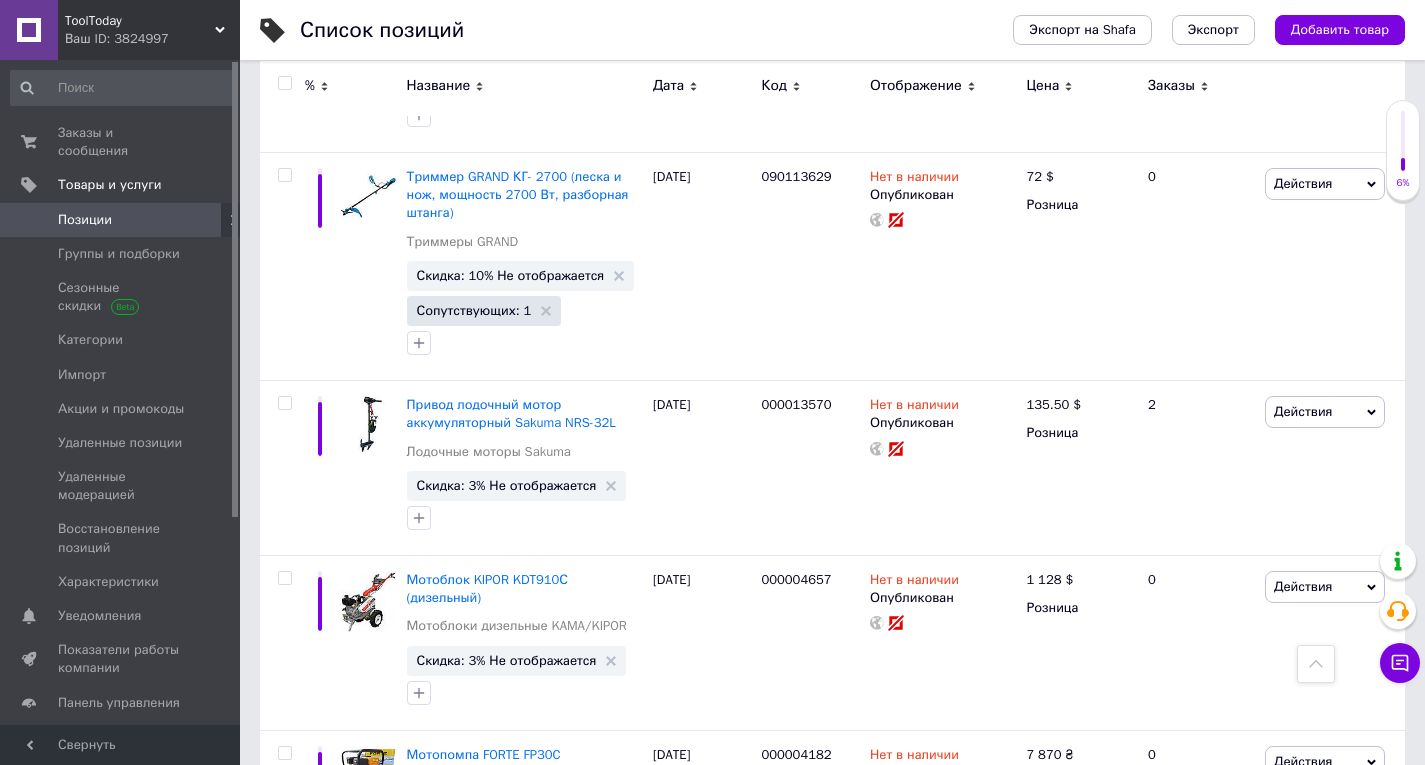 click on "Следующая" at bounding box center (680, 927) 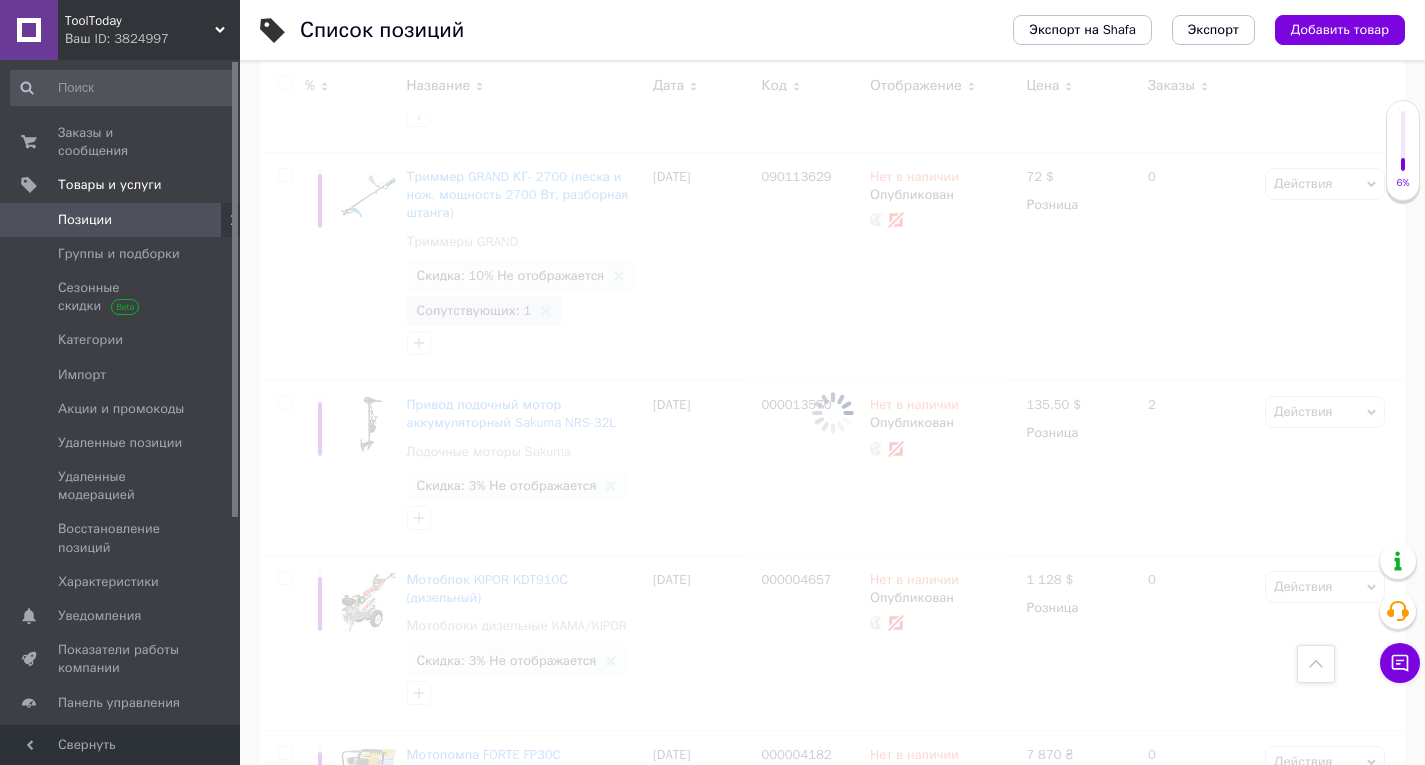 scroll, scrollTop: 18230, scrollLeft: 0, axis: vertical 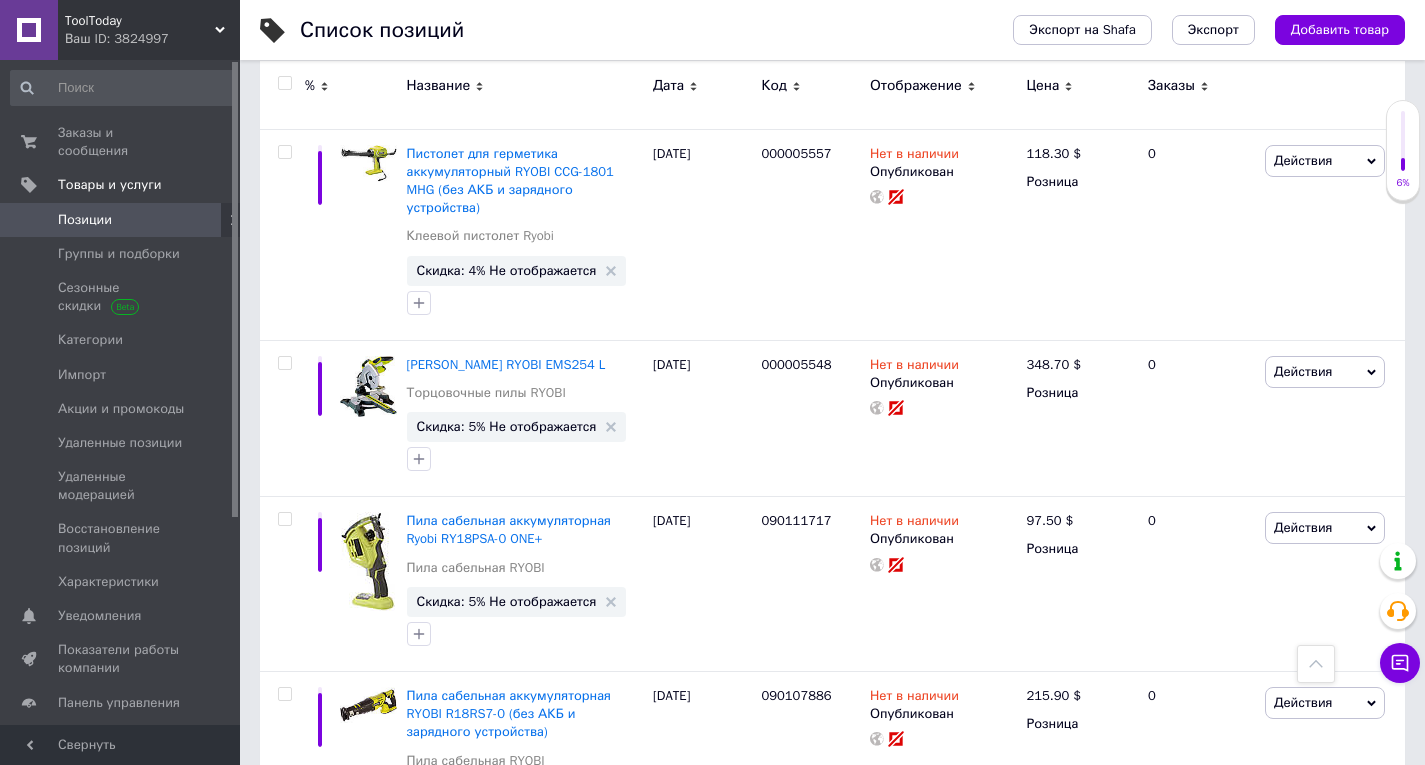 click 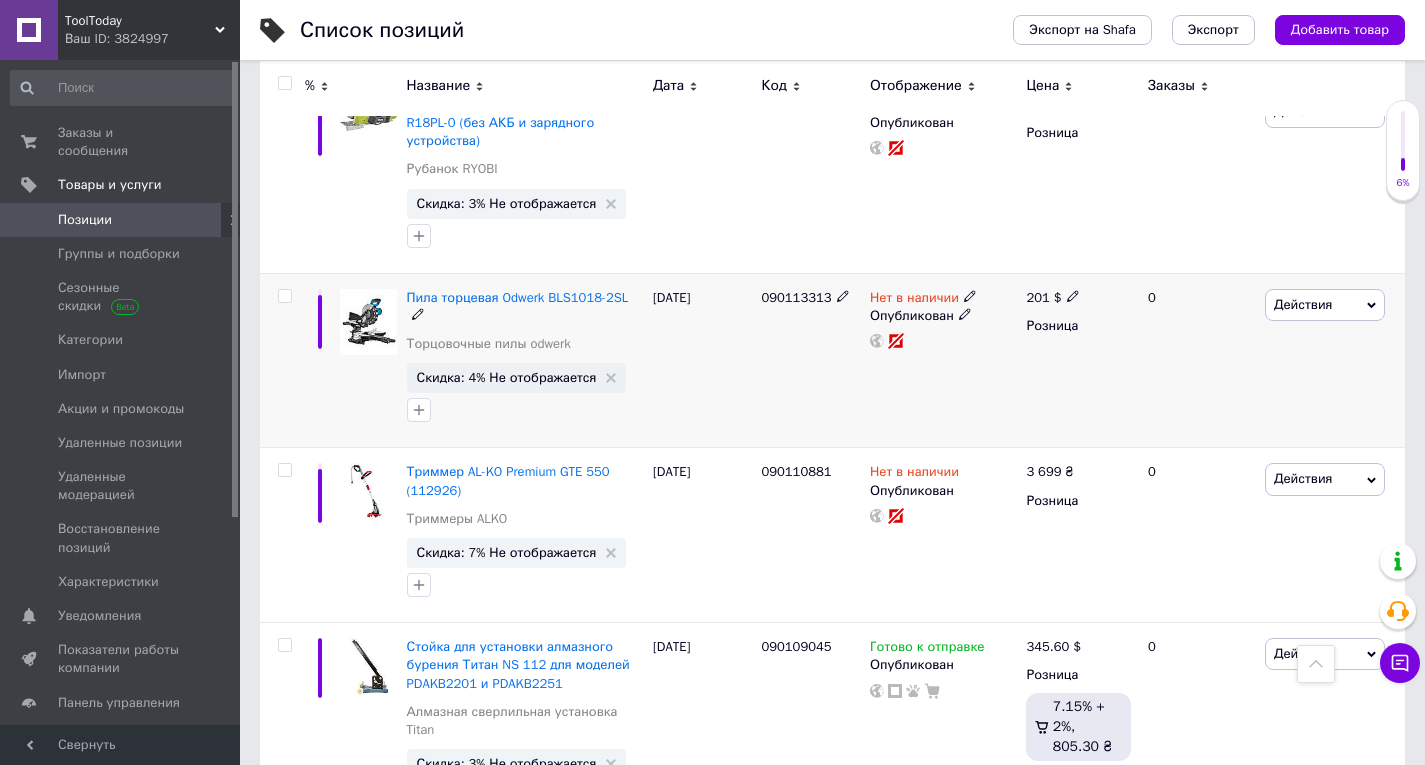 scroll, scrollTop: 14300, scrollLeft: 0, axis: vertical 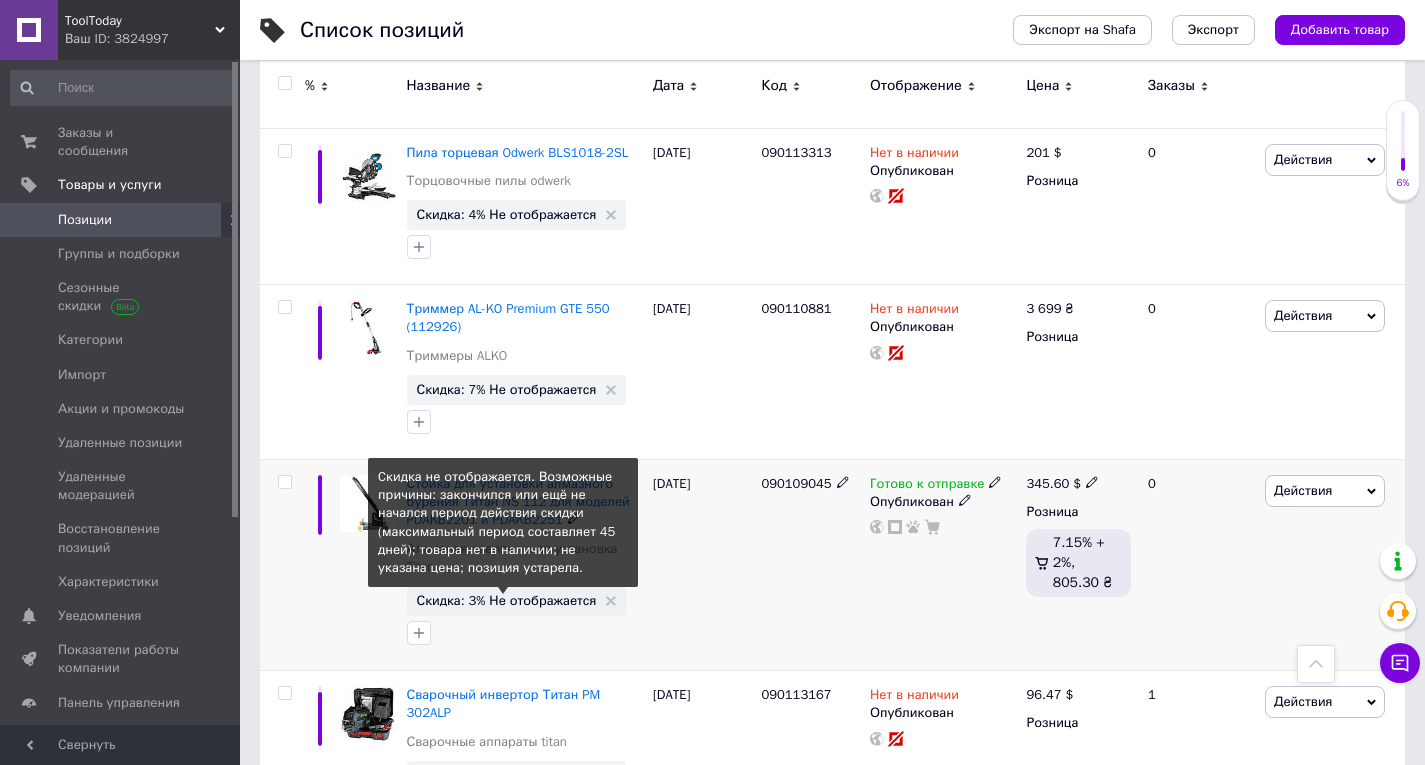 click on "Скидка: 3% Не отображается" at bounding box center (507, 600) 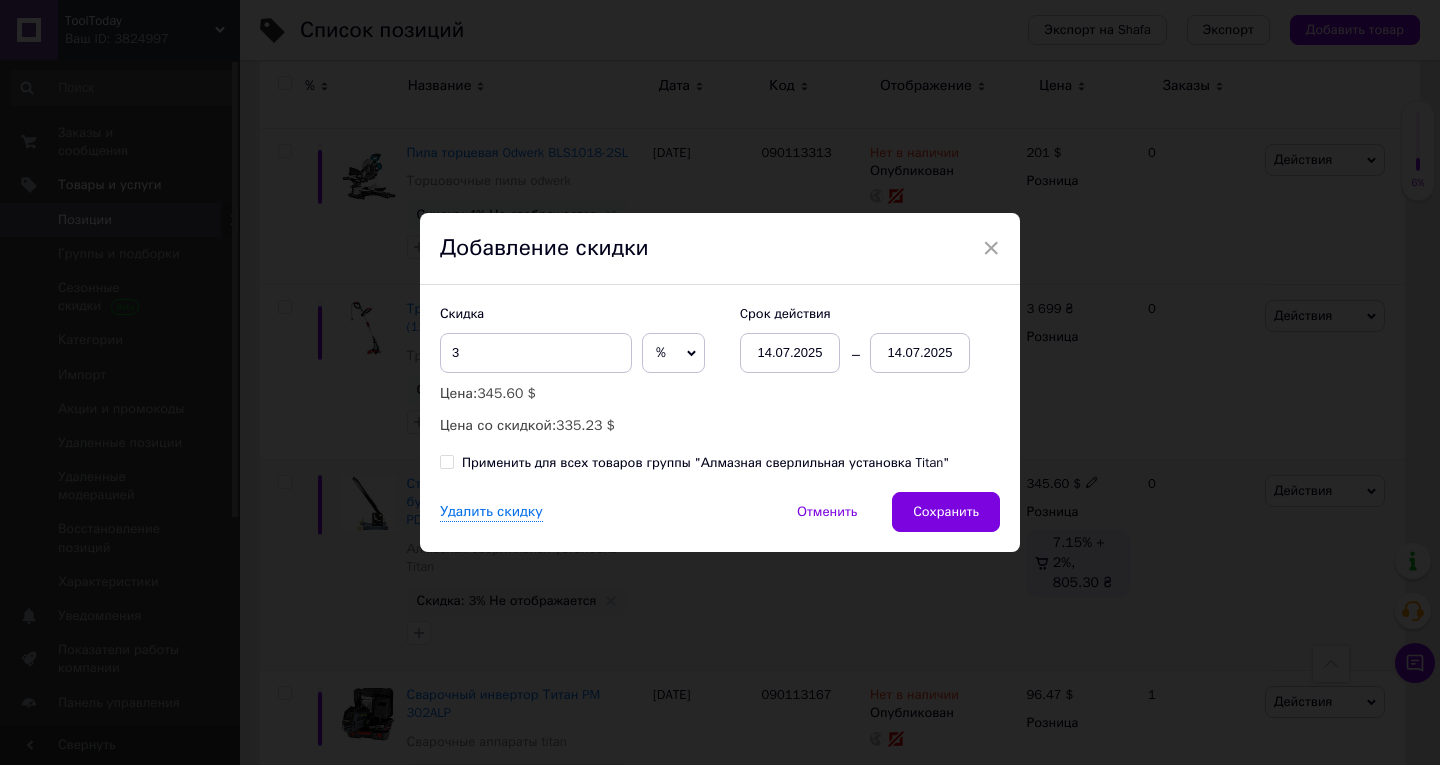 click on "14.07.2025" at bounding box center (920, 353) 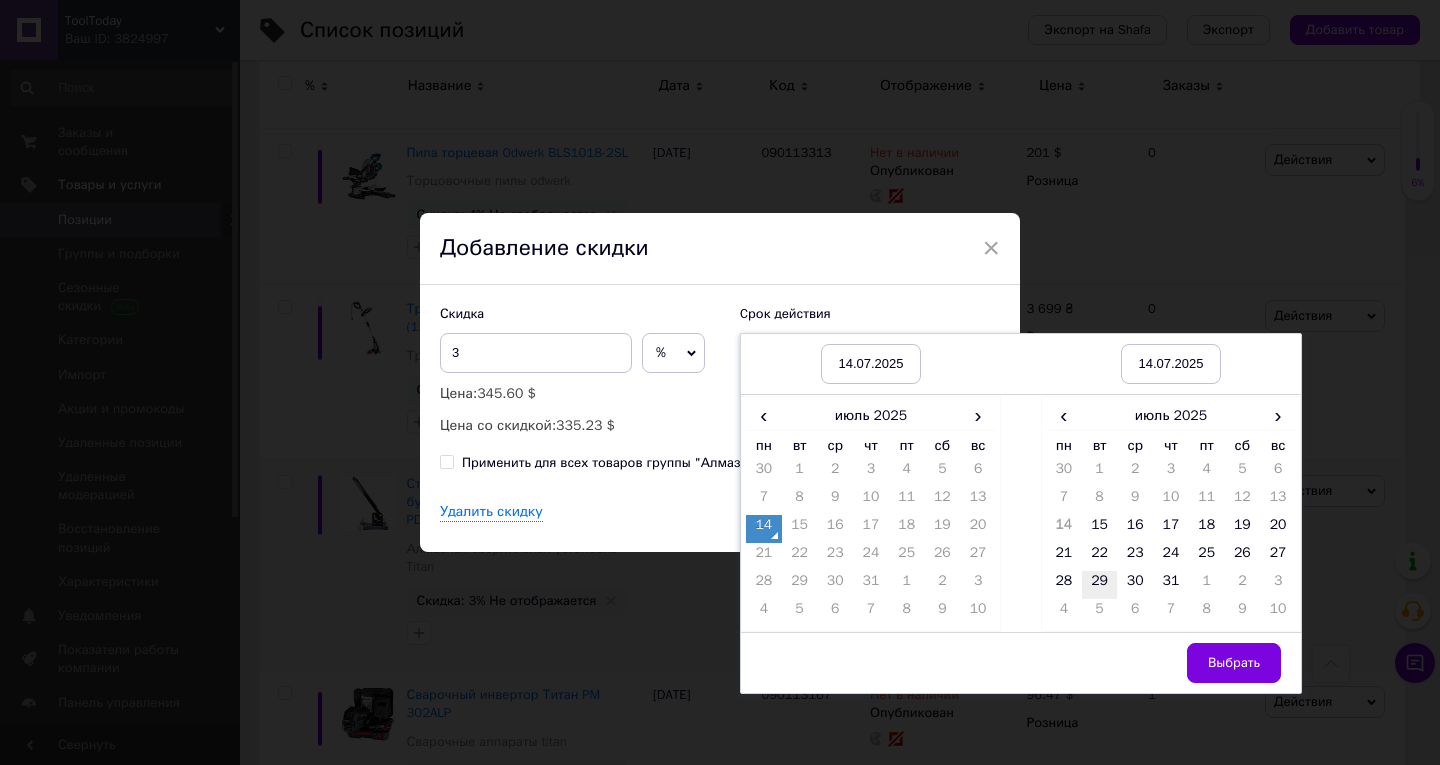click on "29" at bounding box center (1100, 585) 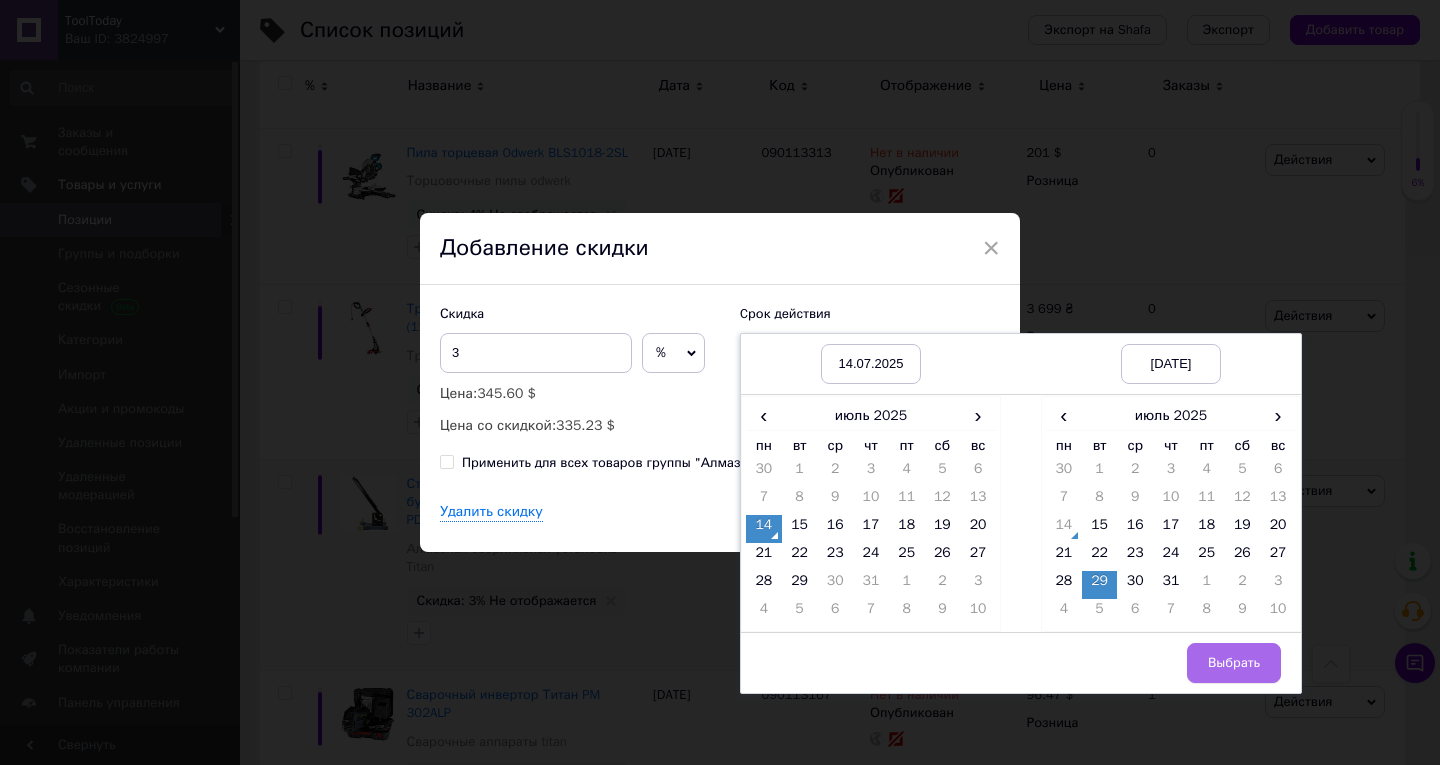 click on "Выбрать" at bounding box center [1234, 663] 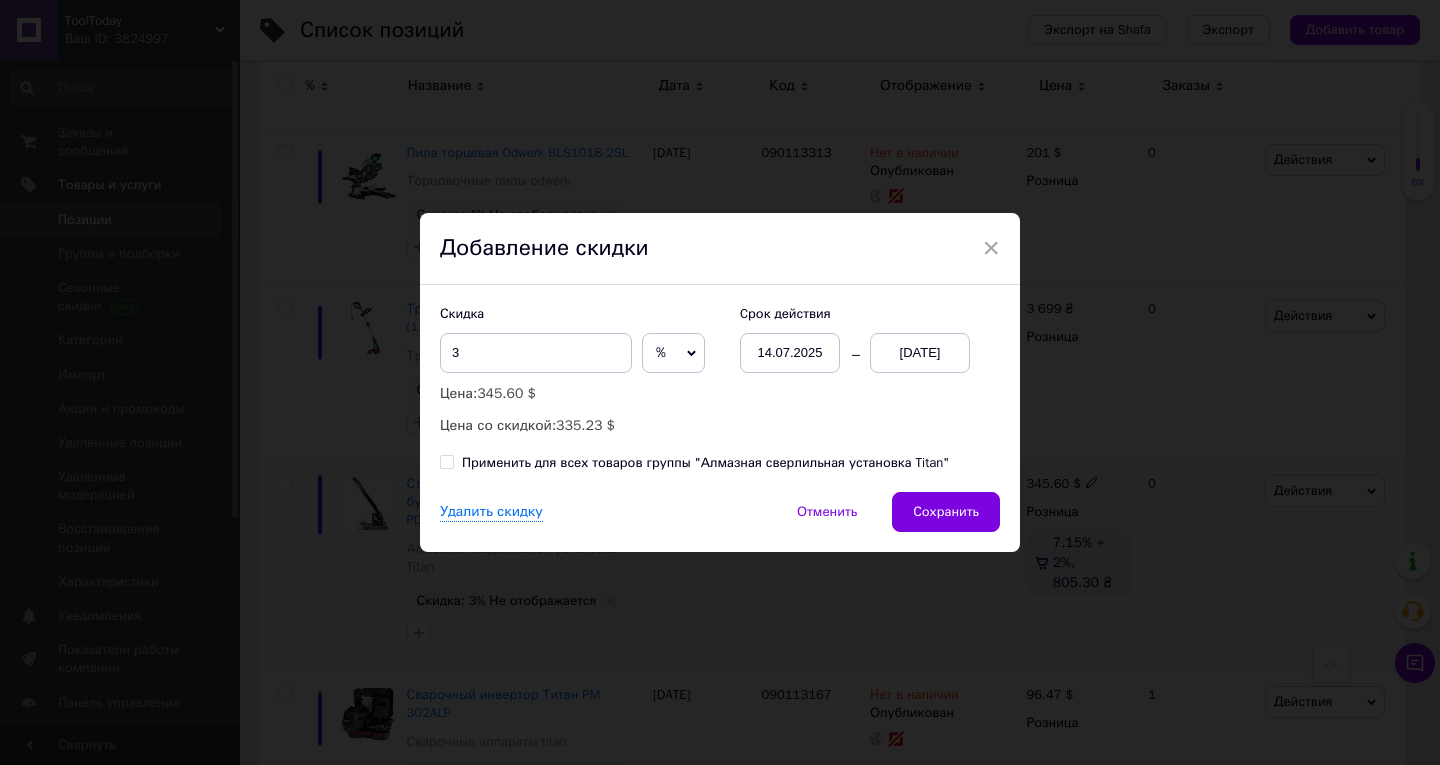 click on "Сохранить" at bounding box center [946, 512] 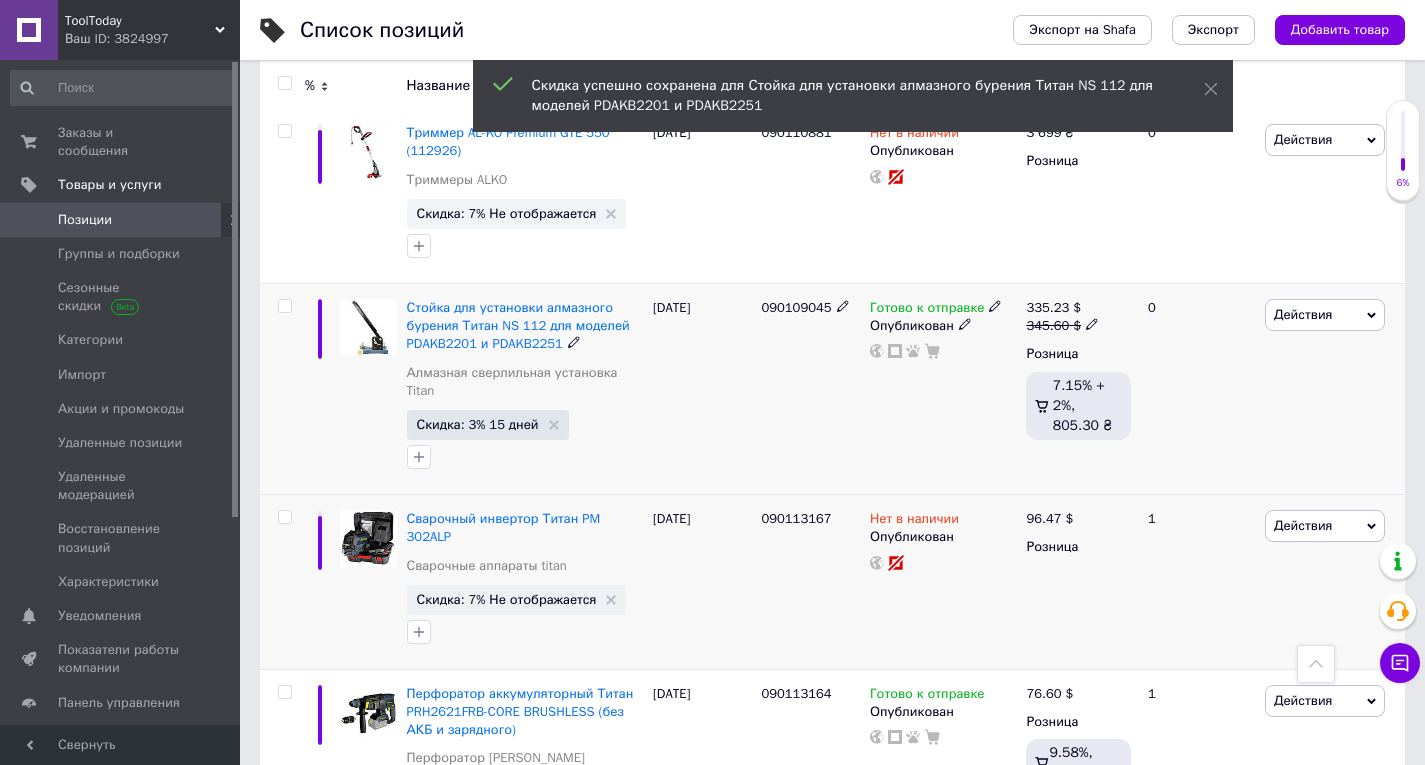 scroll, scrollTop: 14700, scrollLeft: 0, axis: vertical 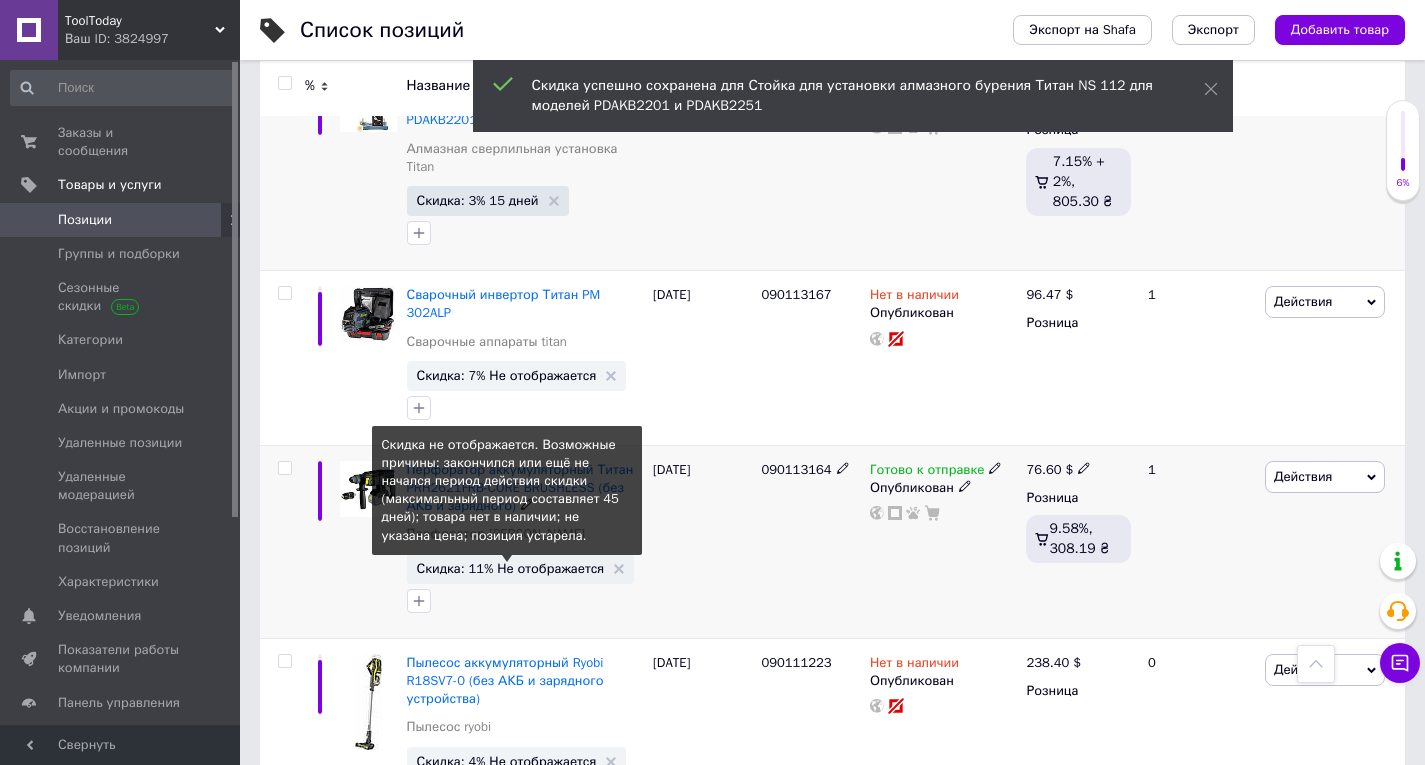 click on "Скидка: 11% Не отображается" at bounding box center (511, 568) 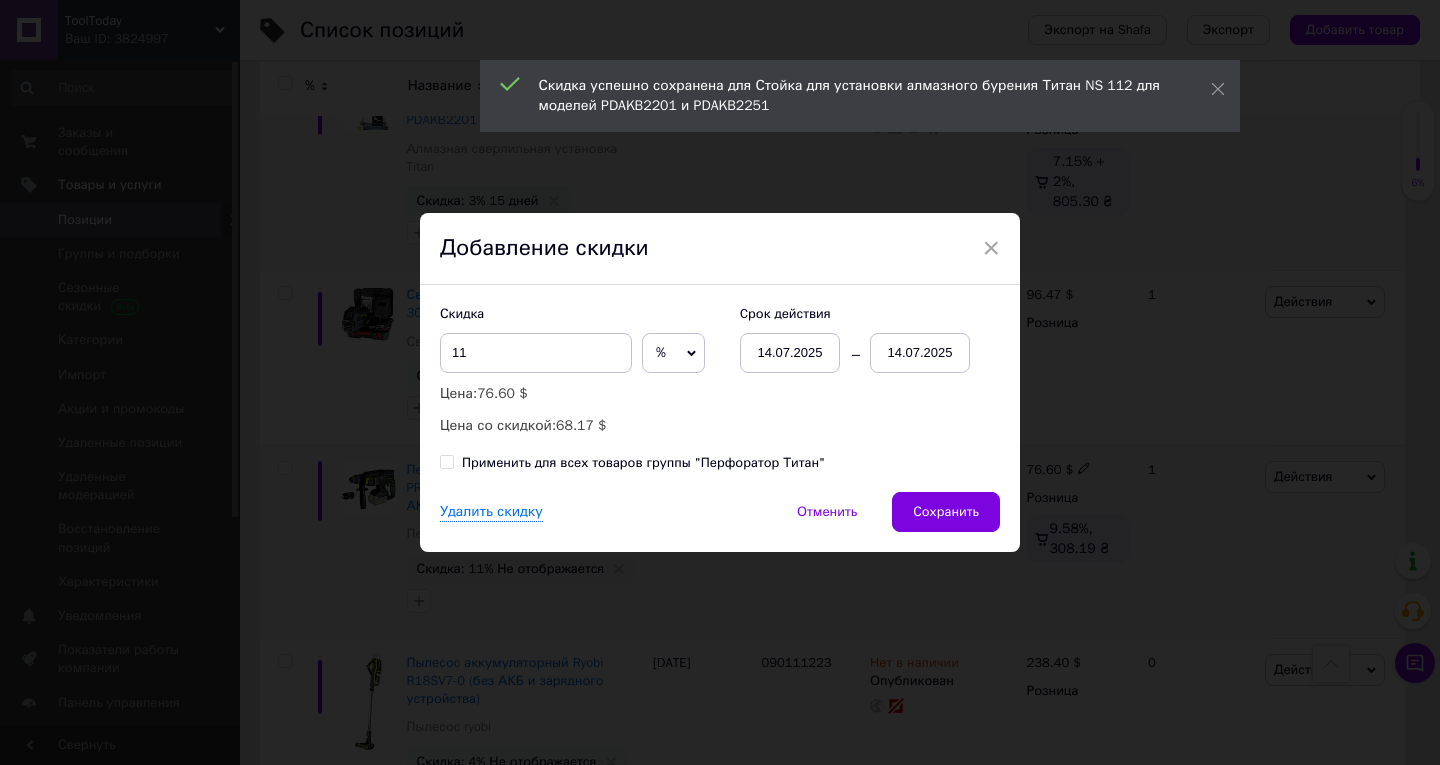 click on "14.07.2025" at bounding box center [920, 353] 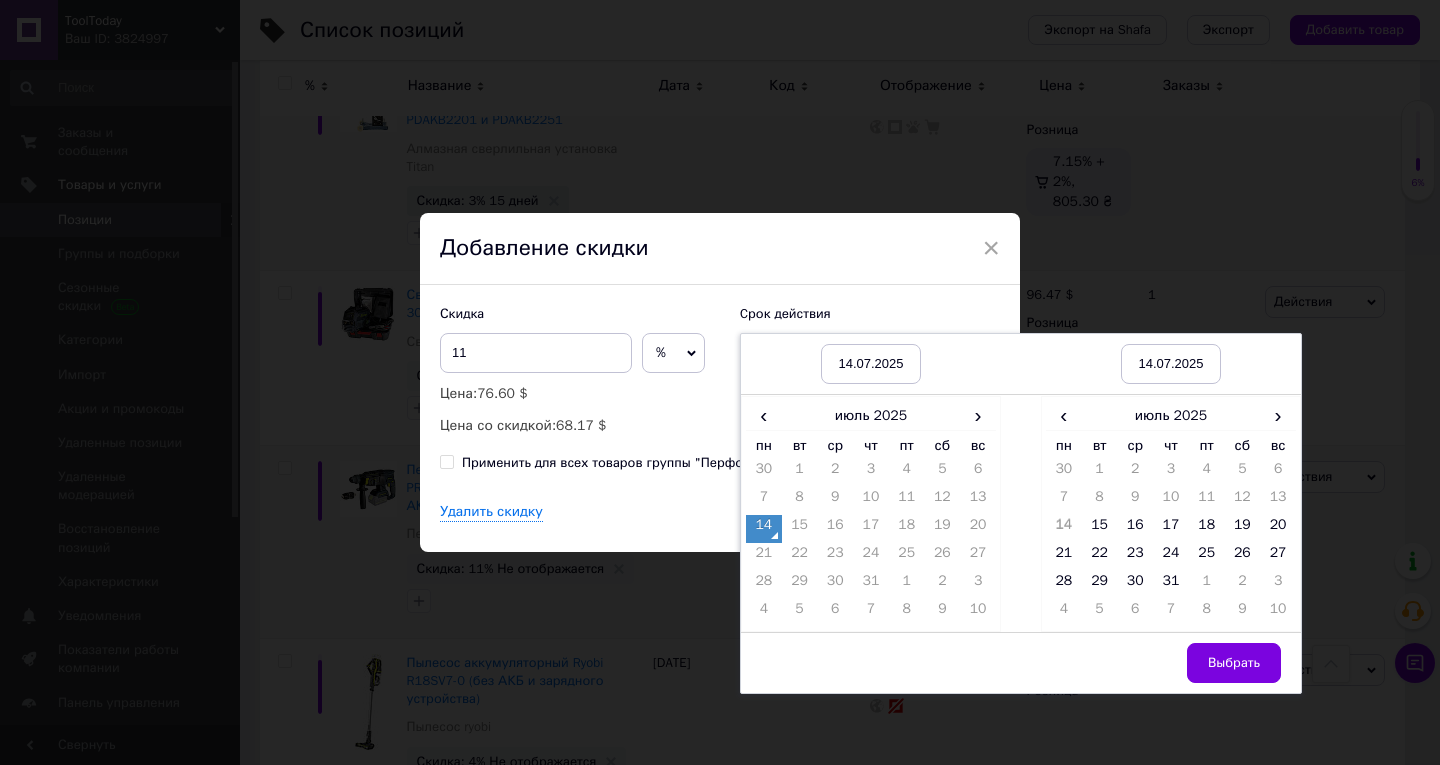 drag, startPoint x: 1109, startPoint y: 579, endPoint x: 1221, endPoint y: 633, distance: 124.33825 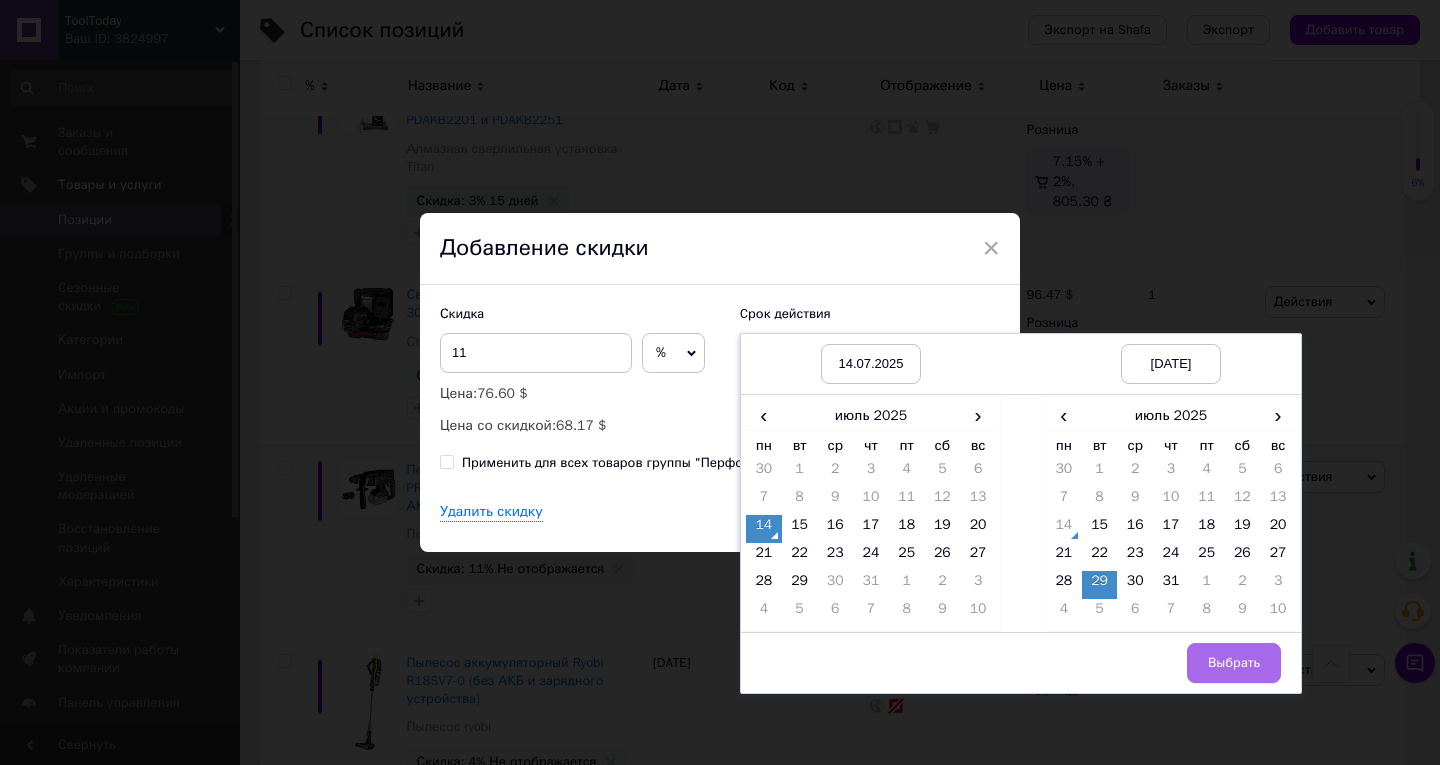 drag, startPoint x: 1248, startPoint y: 654, endPoint x: 1126, endPoint y: 590, distance: 137.76791 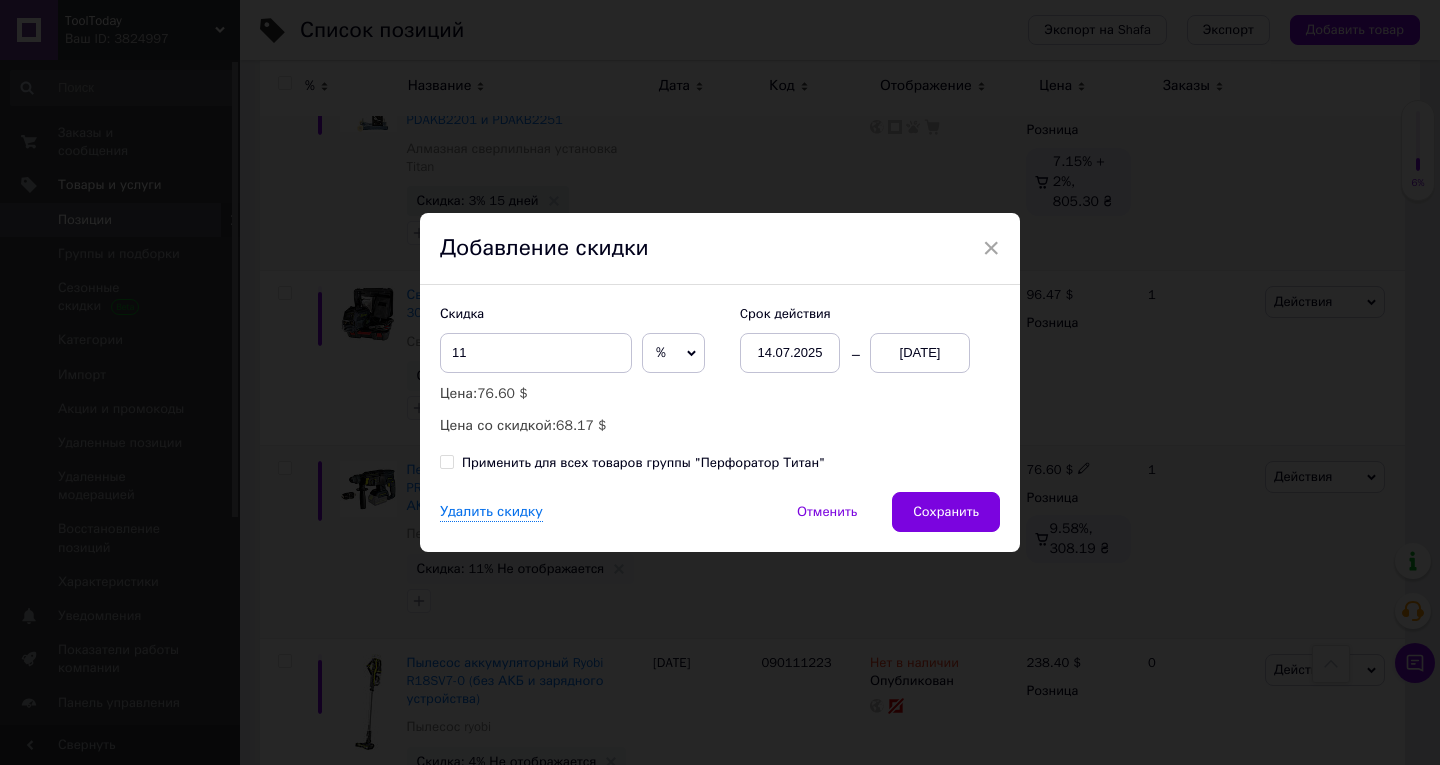 click on "Сохранить" at bounding box center [946, 512] 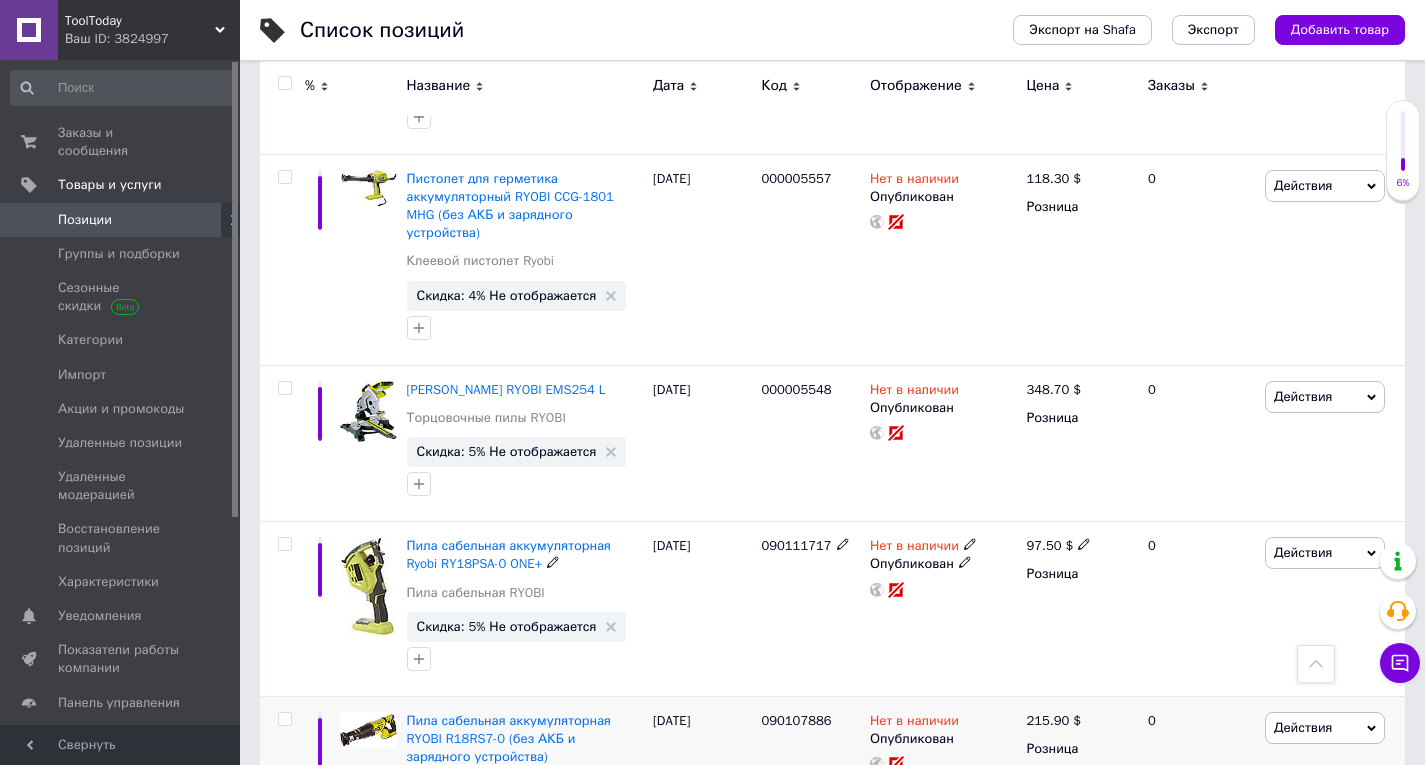 scroll, scrollTop: 17976, scrollLeft: 0, axis: vertical 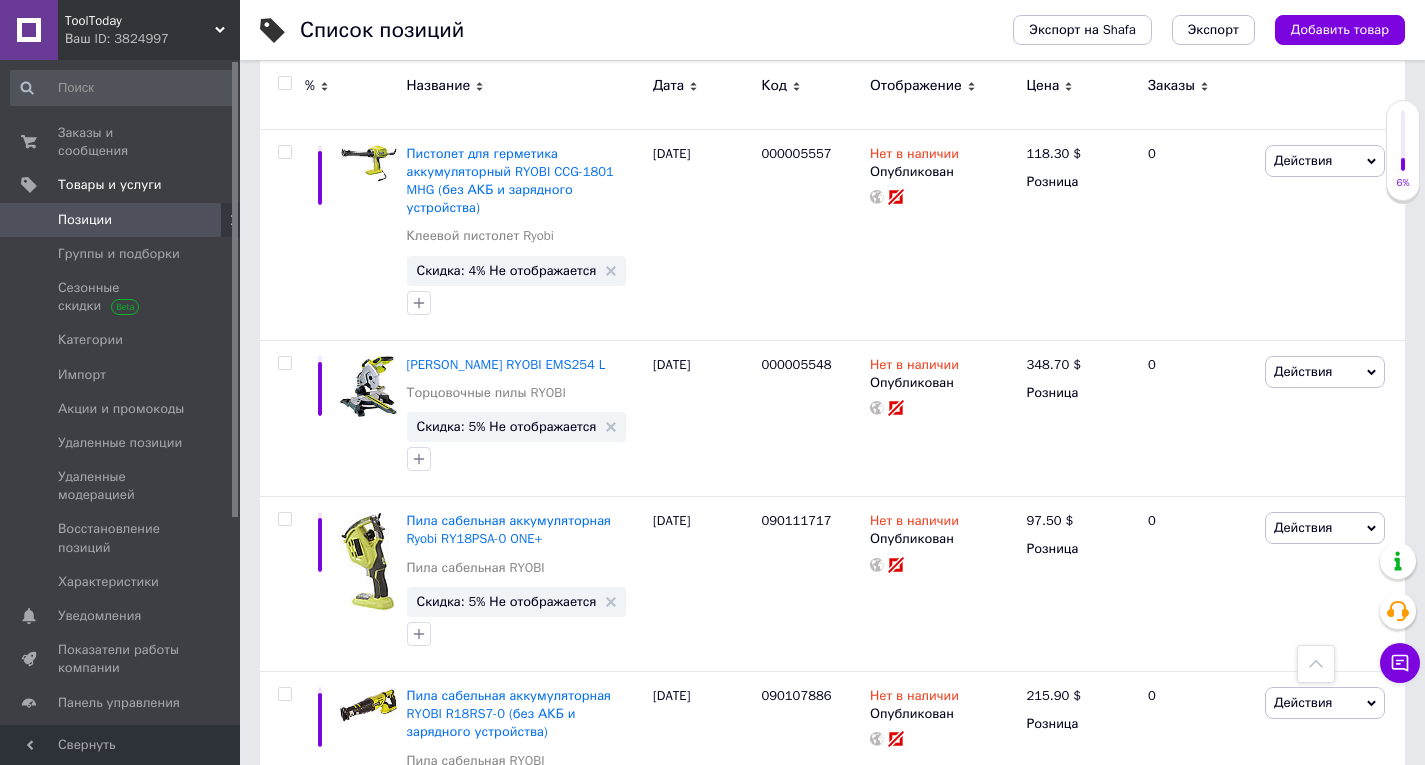 click on "Следующая" at bounding box center [680, 905] 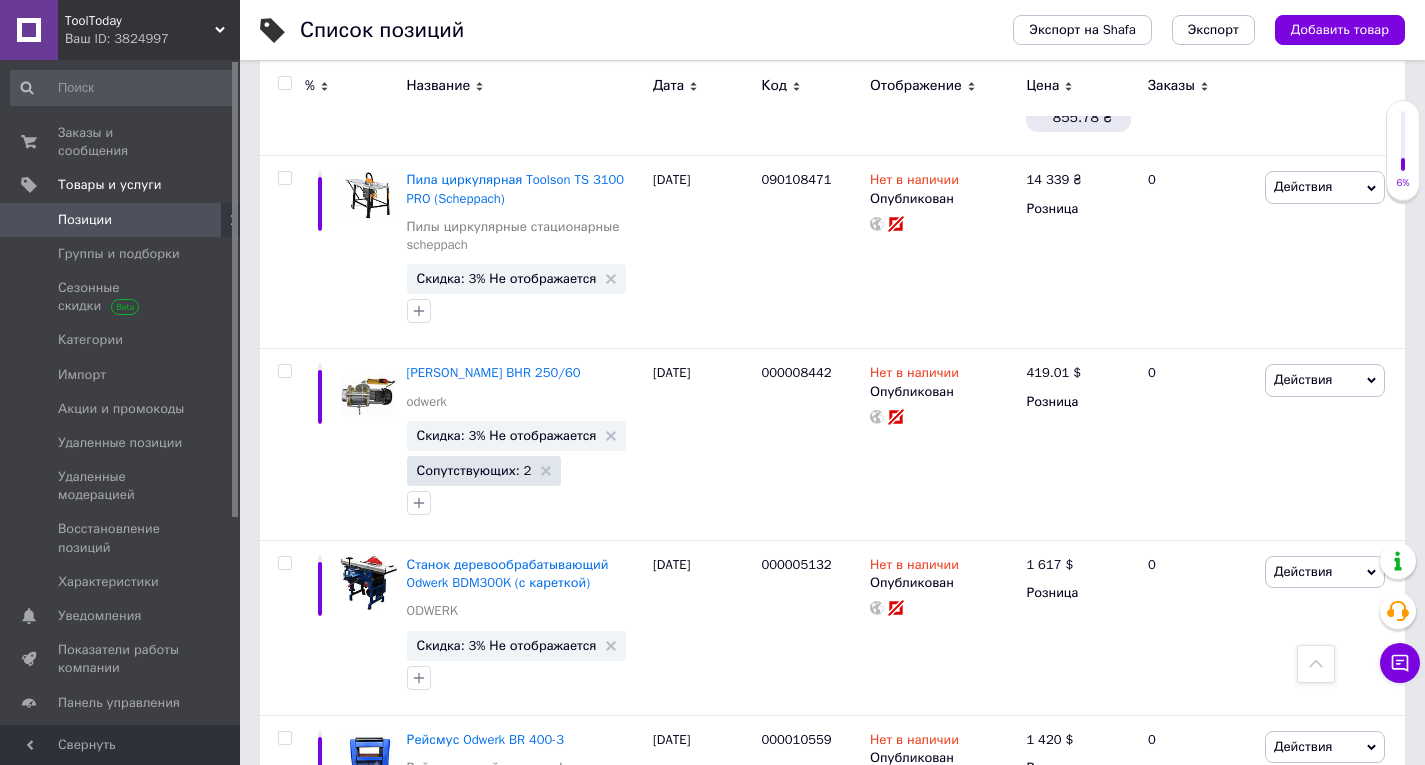 click at bounding box center [1316, 664] 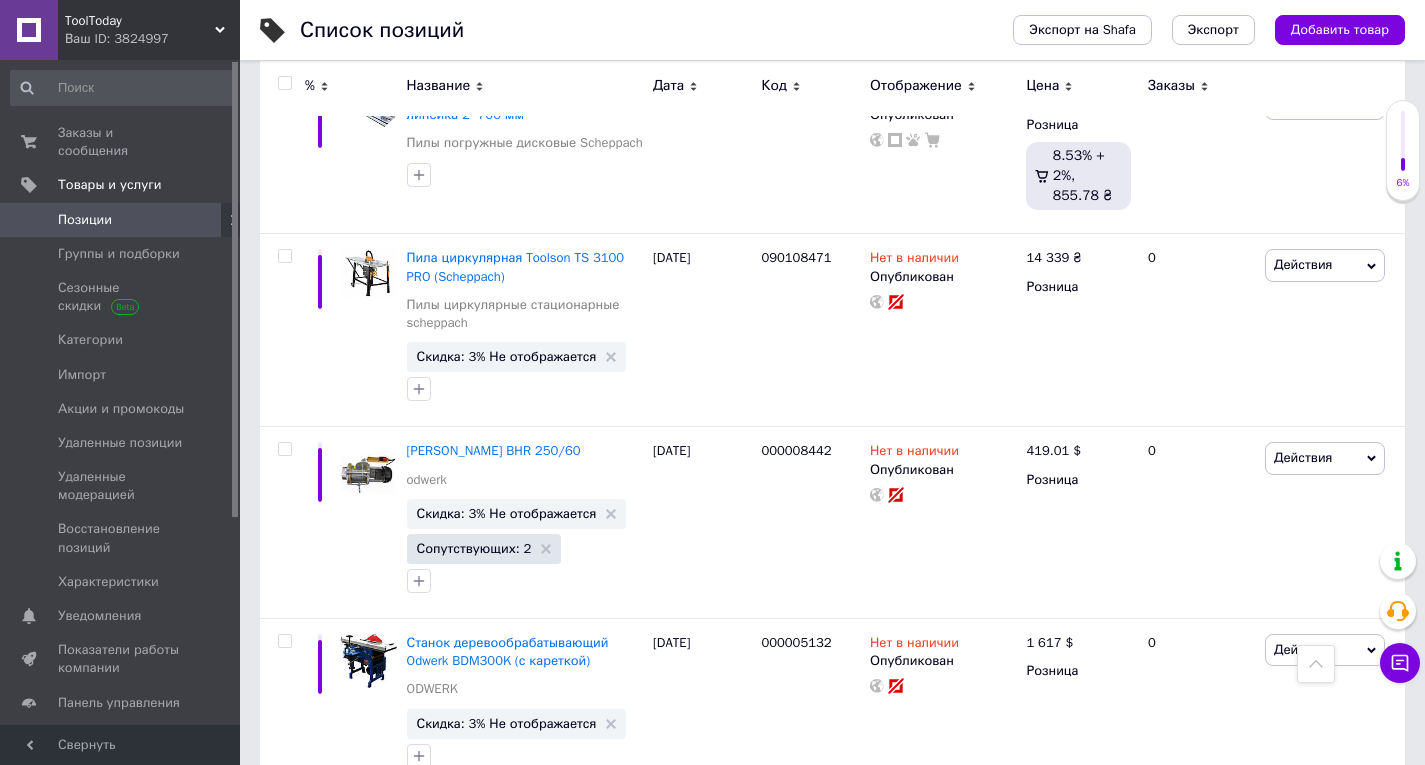 scroll, scrollTop: 17761, scrollLeft: 0, axis: vertical 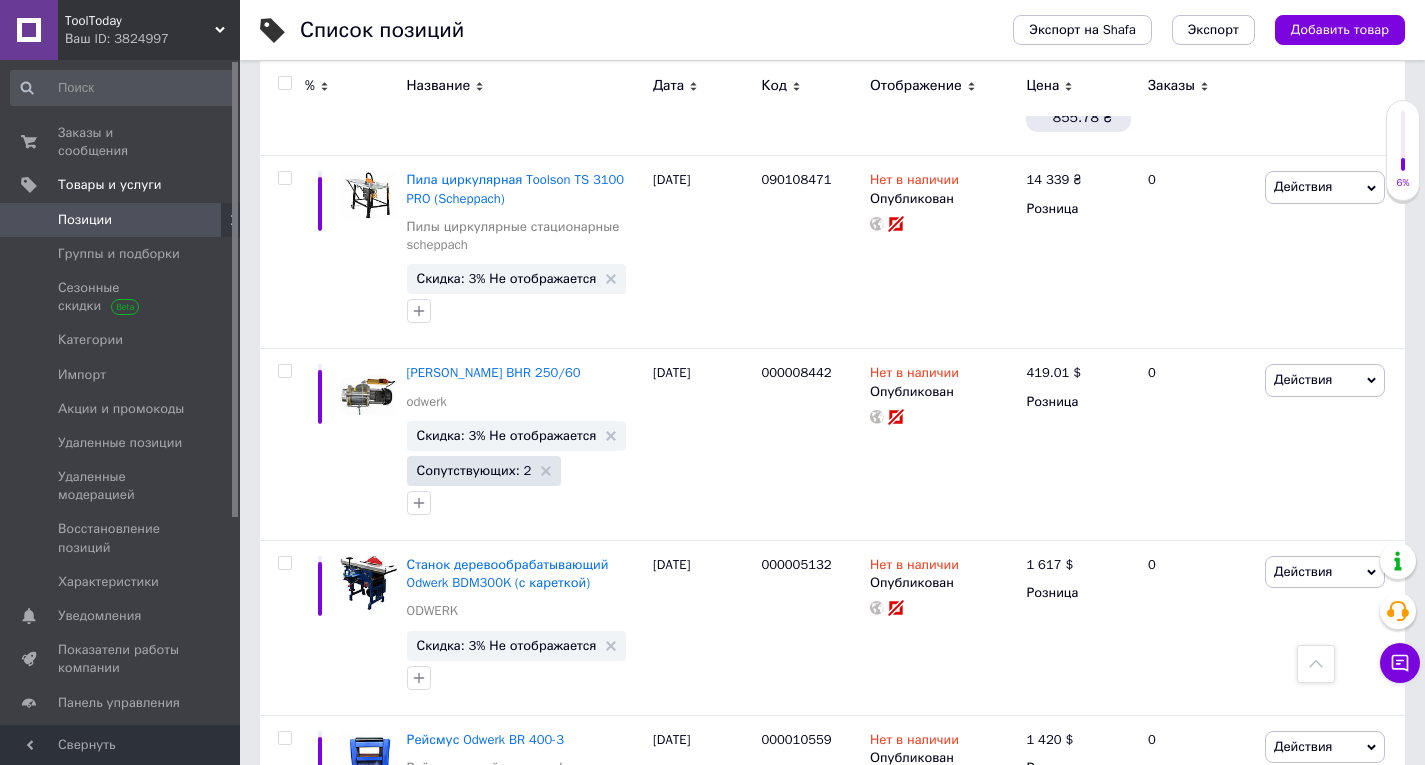click on "Следующая" at bounding box center [680, 1105] 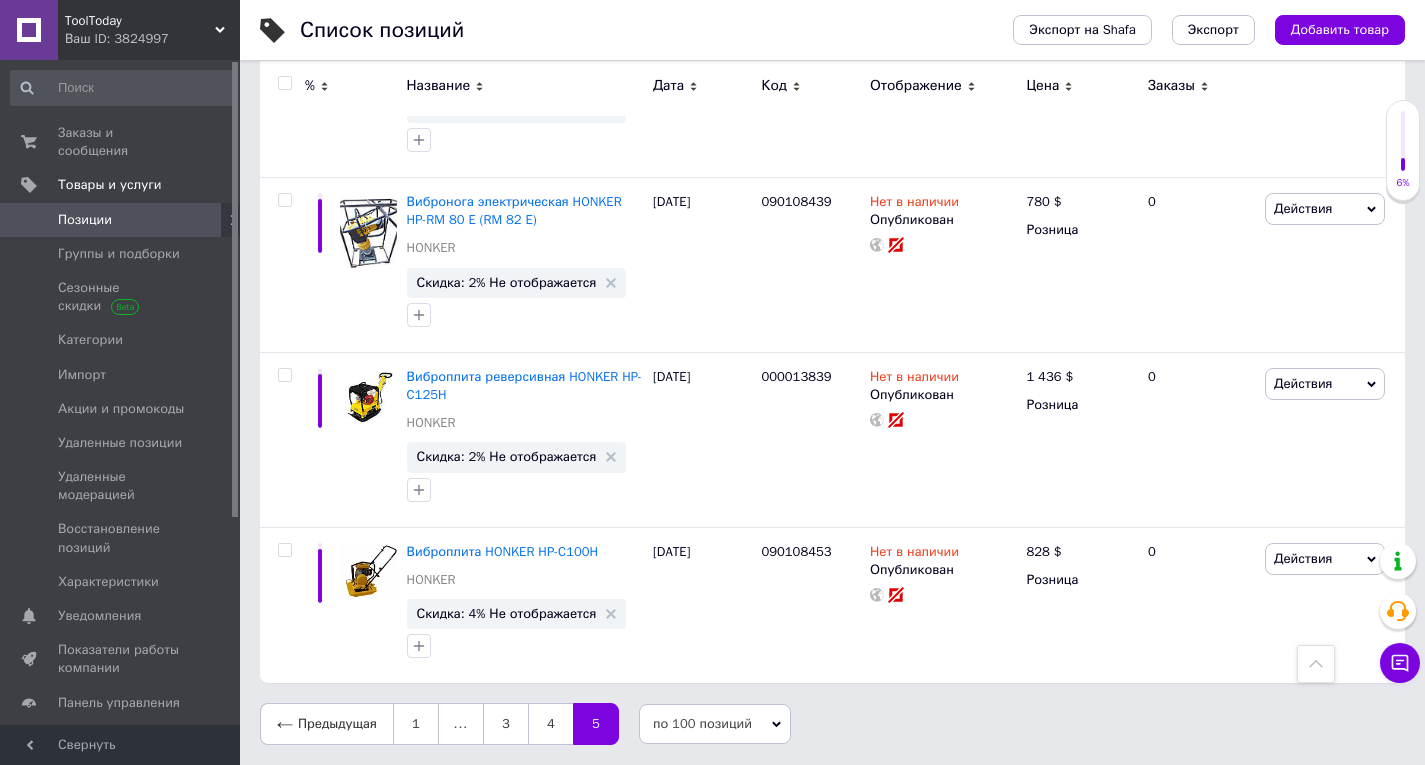 scroll, scrollTop: 3198, scrollLeft: 0, axis: vertical 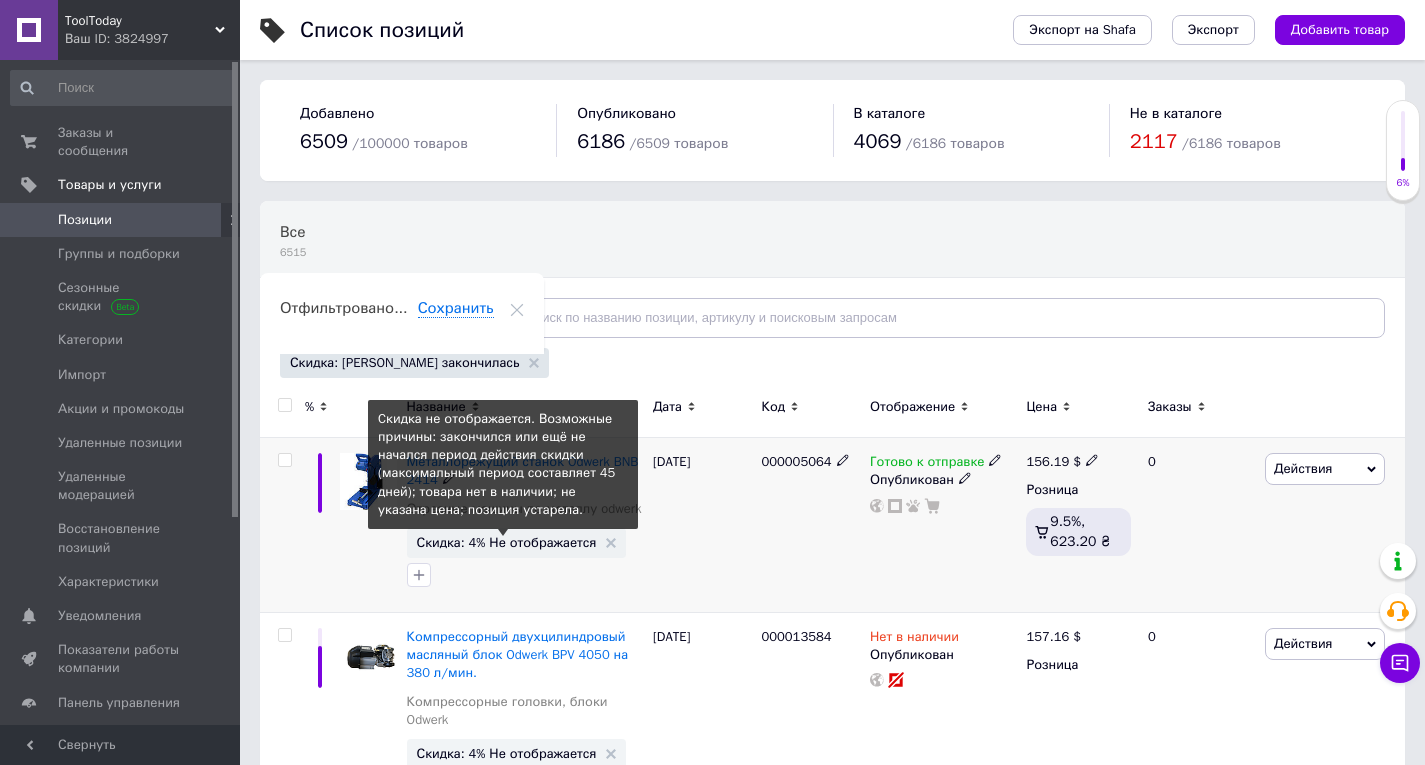 click on "Скидка: 4% Не отображается" at bounding box center (507, 542) 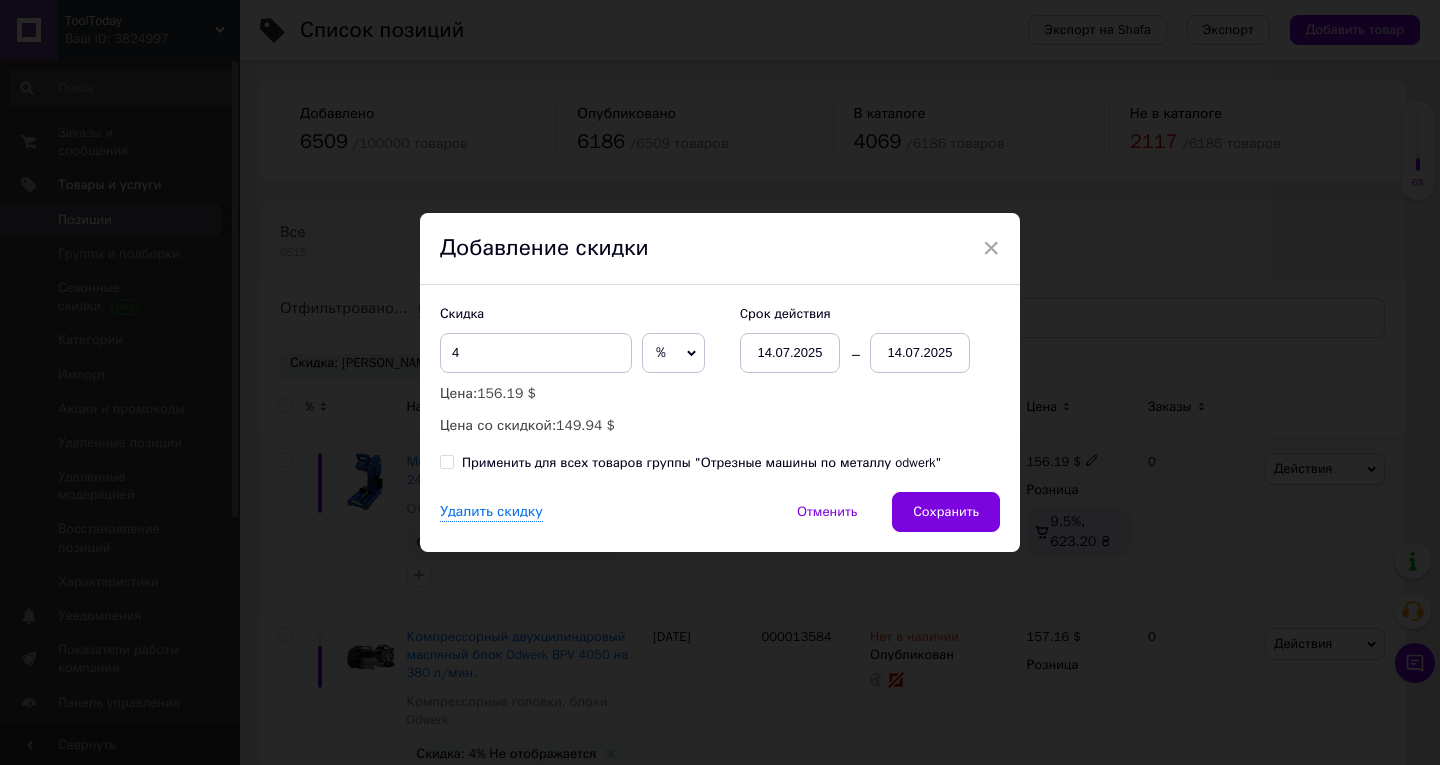 drag, startPoint x: 893, startPoint y: 323, endPoint x: 905, endPoint y: 337, distance: 18.439089 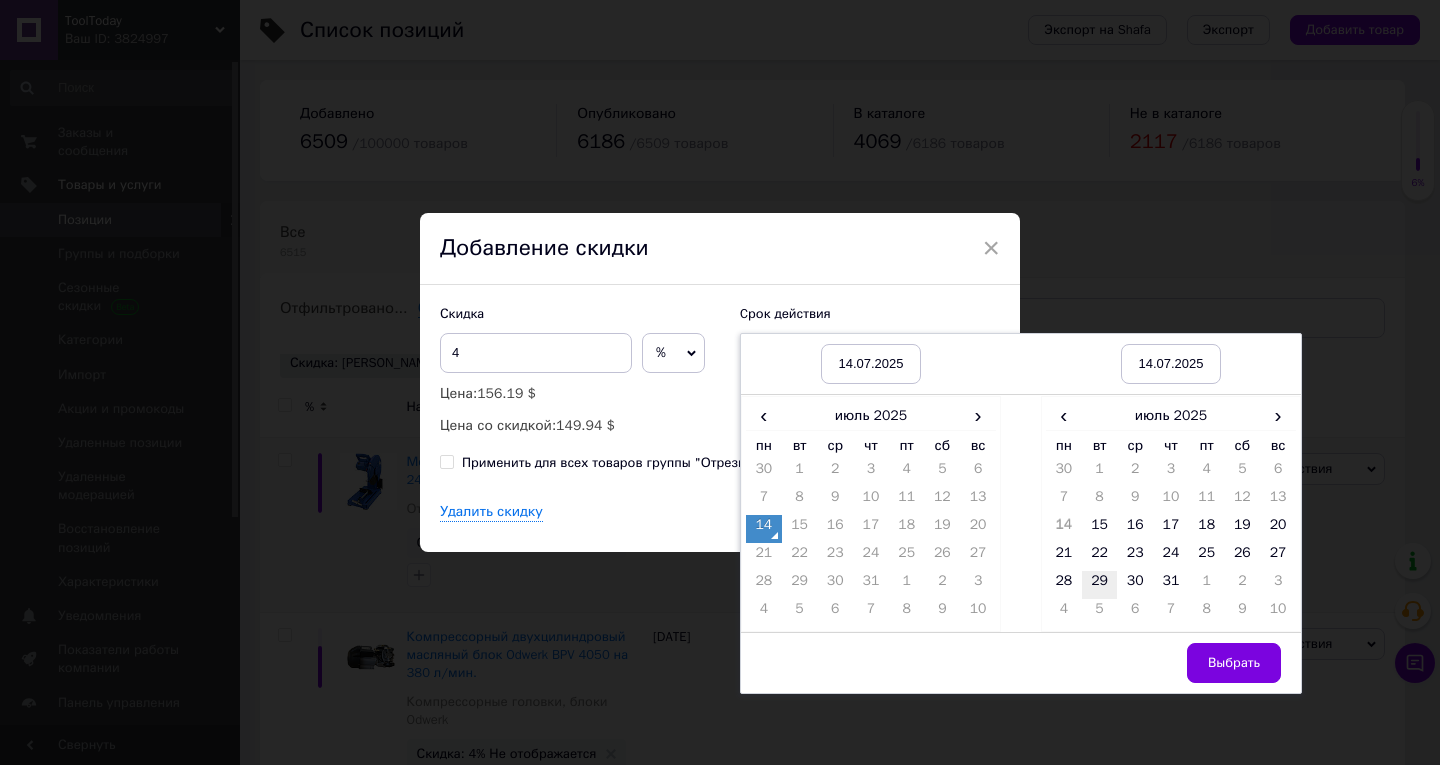 click on "29" at bounding box center (1100, 585) 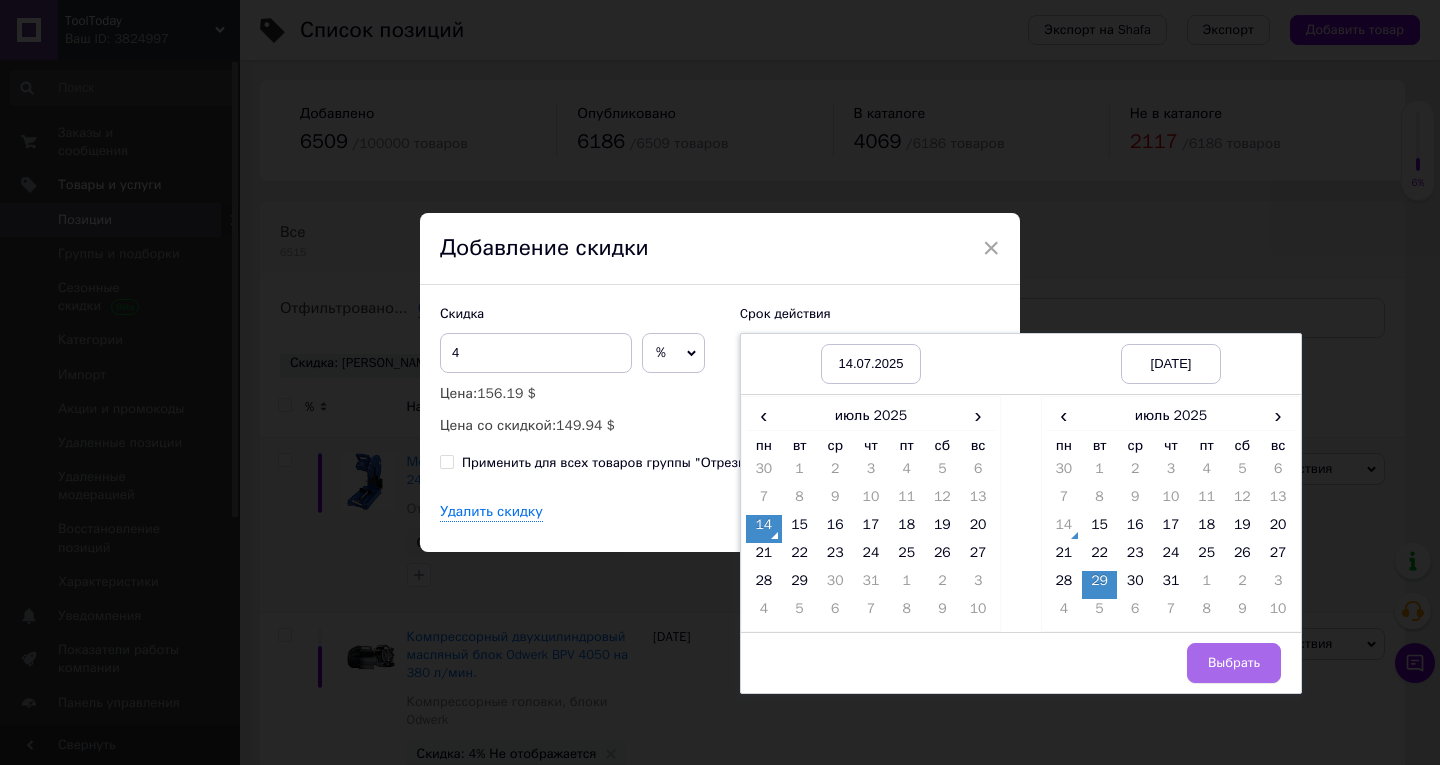 click on "Выбрать" at bounding box center [1234, 663] 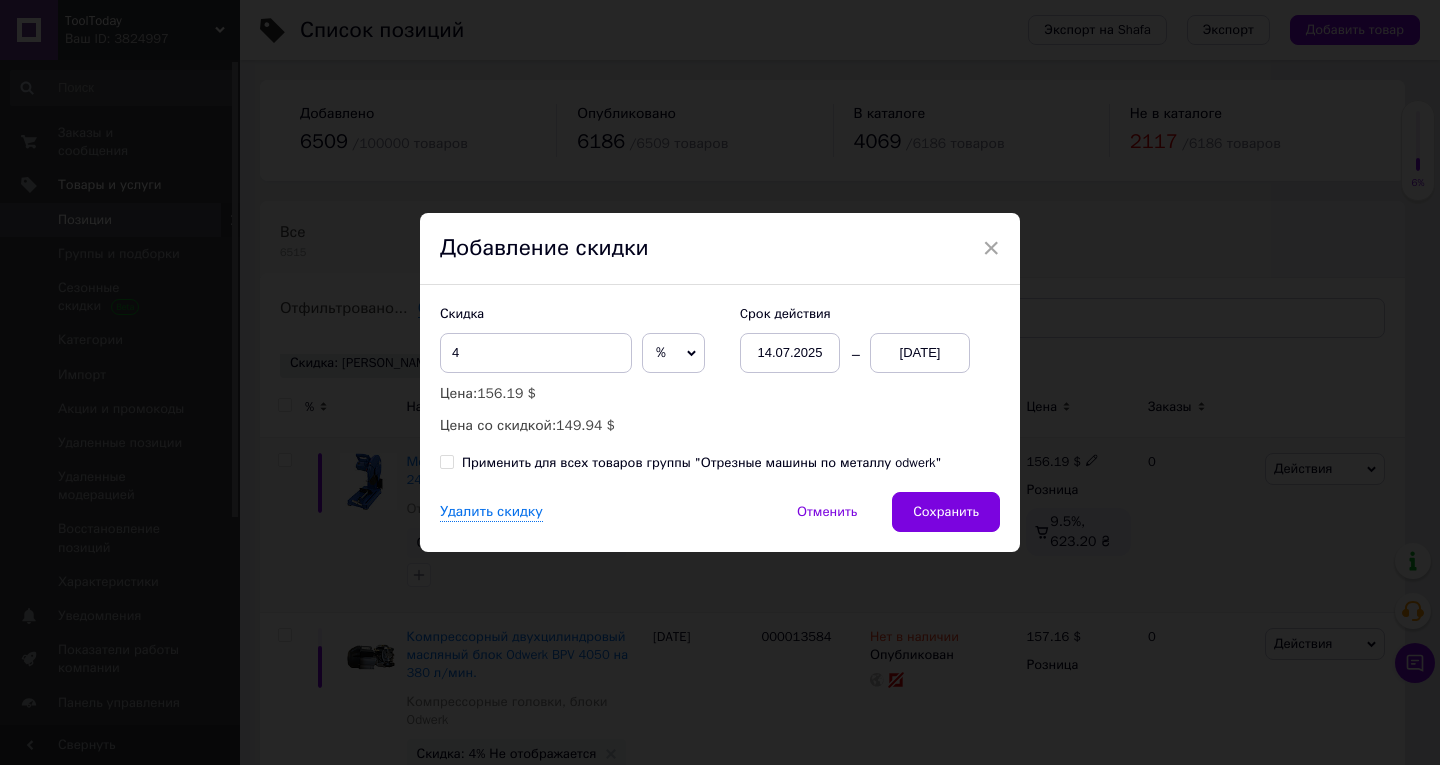 click on "Сохранить" at bounding box center [946, 512] 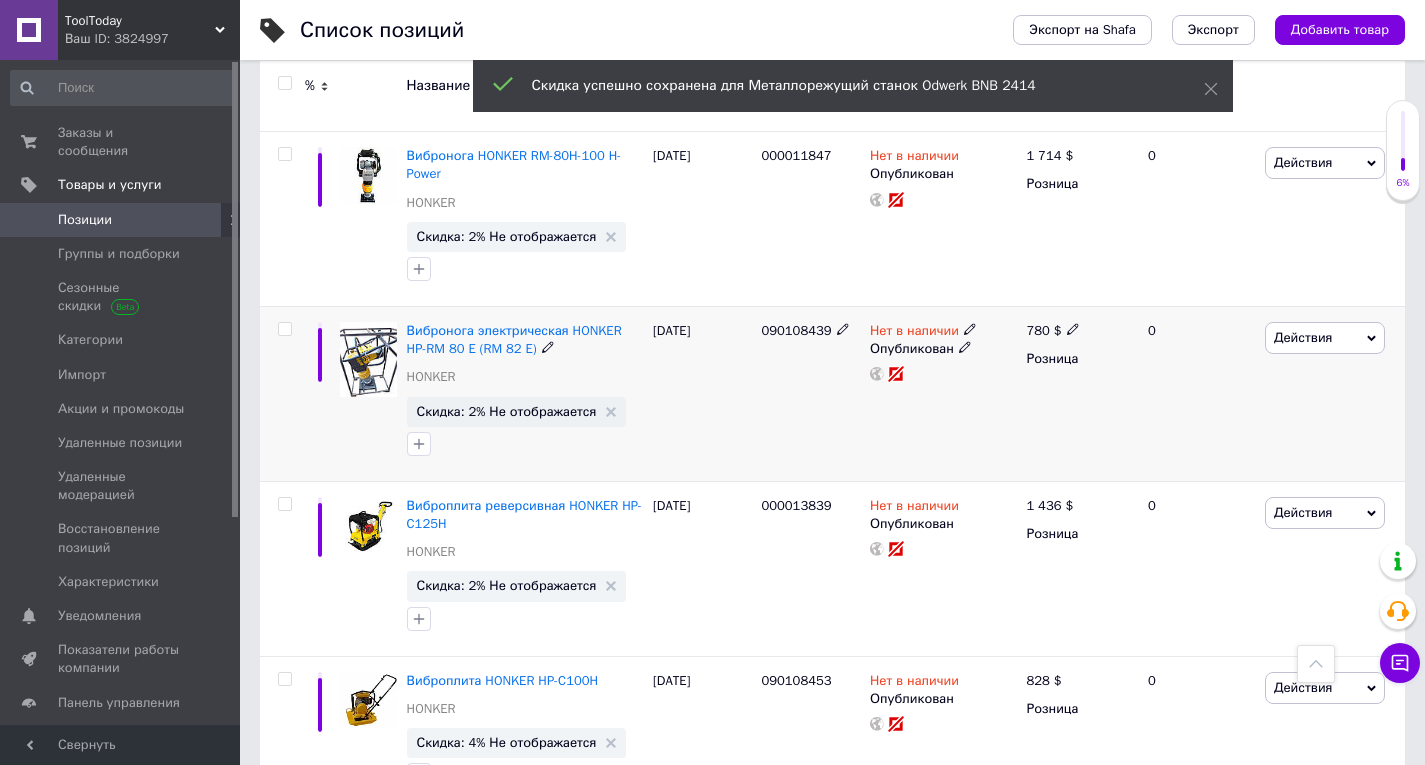 scroll, scrollTop: 3198, scrollLeft: 0, axis: vertical 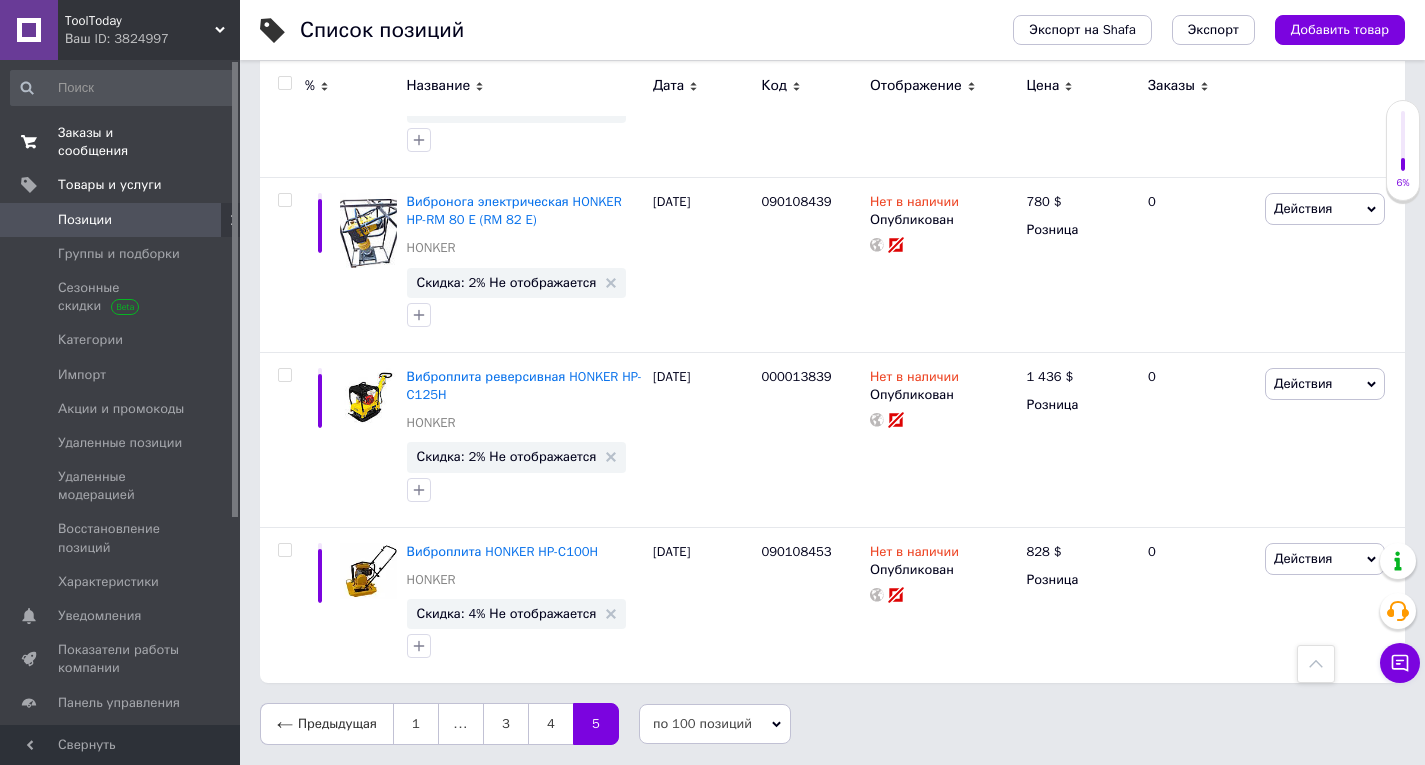 click on "Заказы и сообщения" at bounding box center (121, 142) 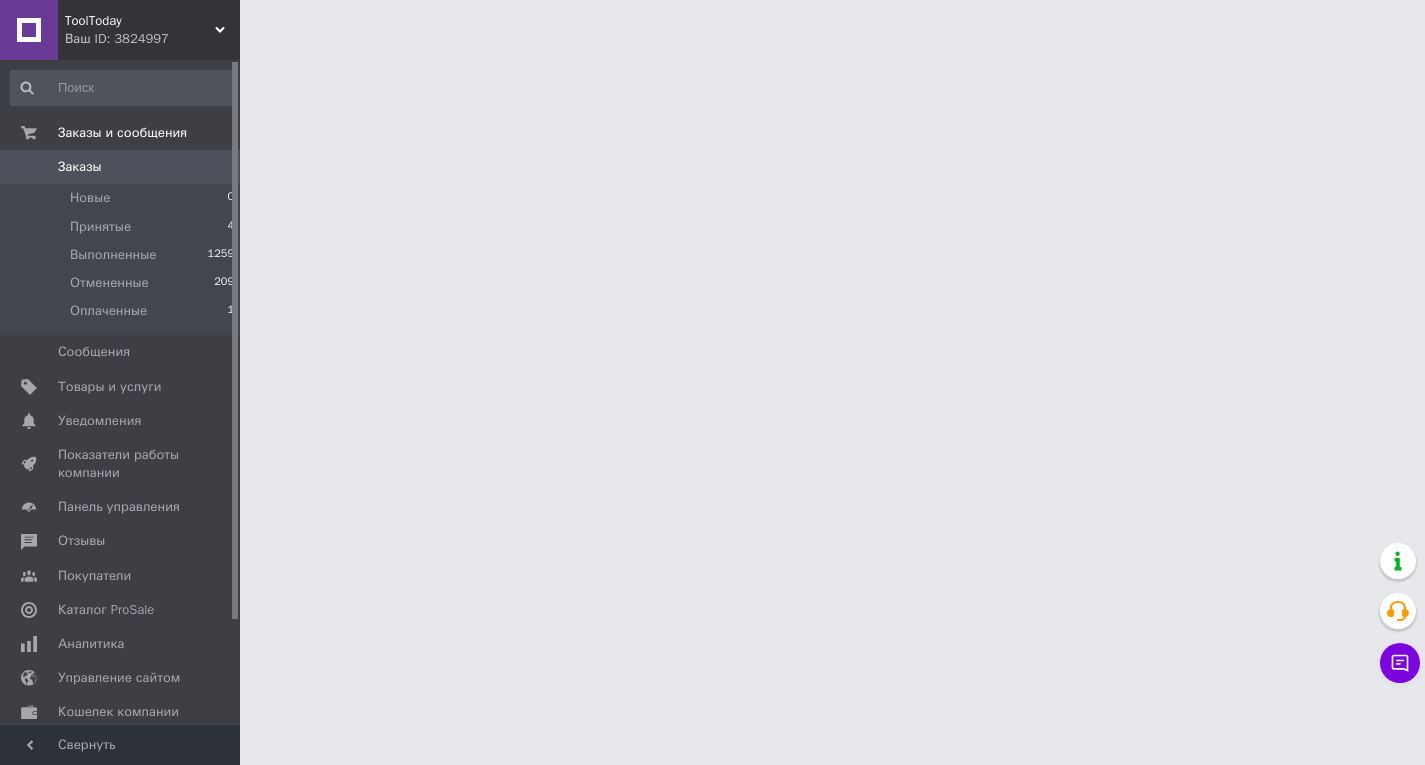 scroll, scrollTop: 0, scrollLeft: 0, axis: both 